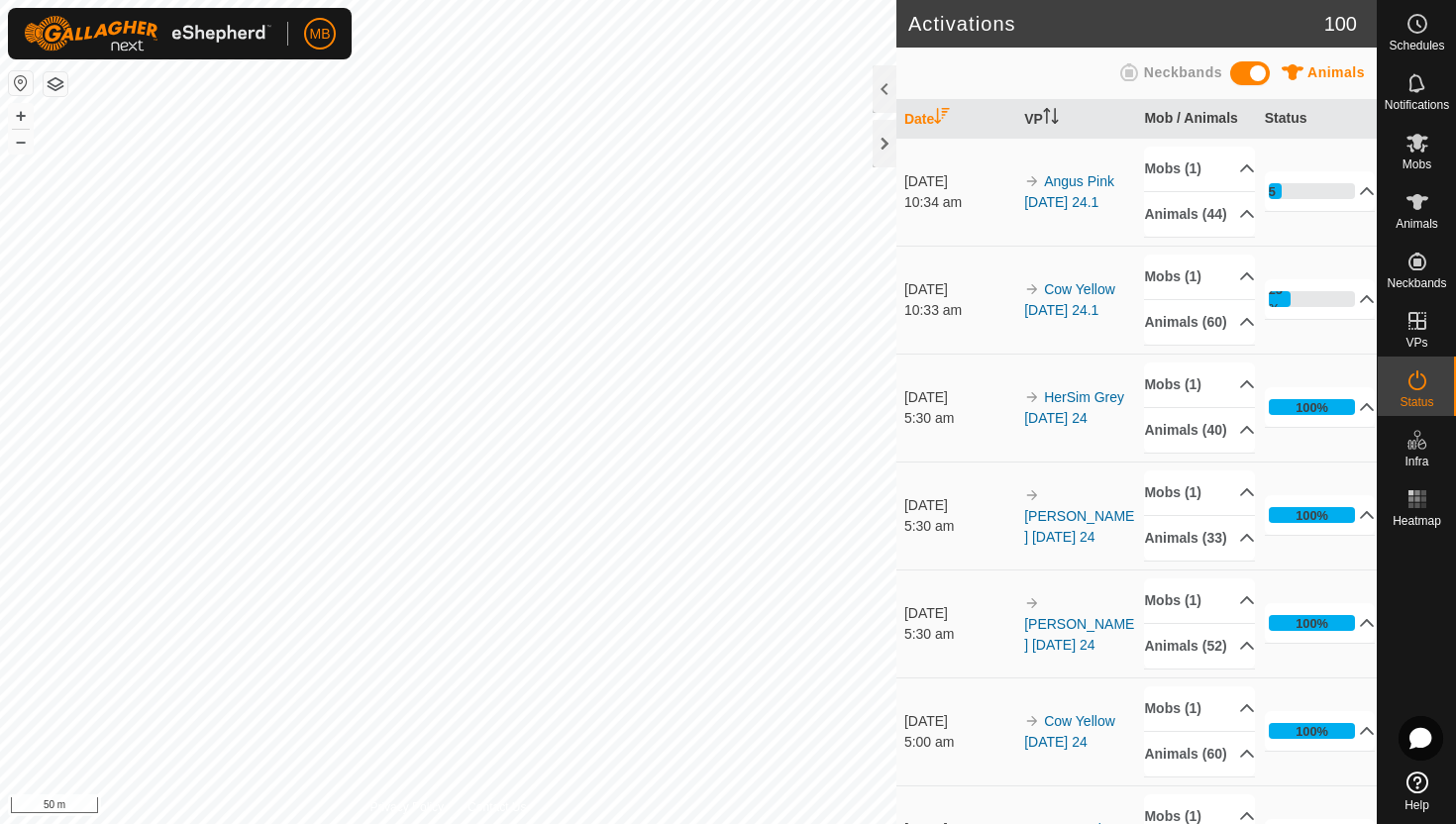 scroll, scrollTop: 0, scrollLeft: 0, axis: both 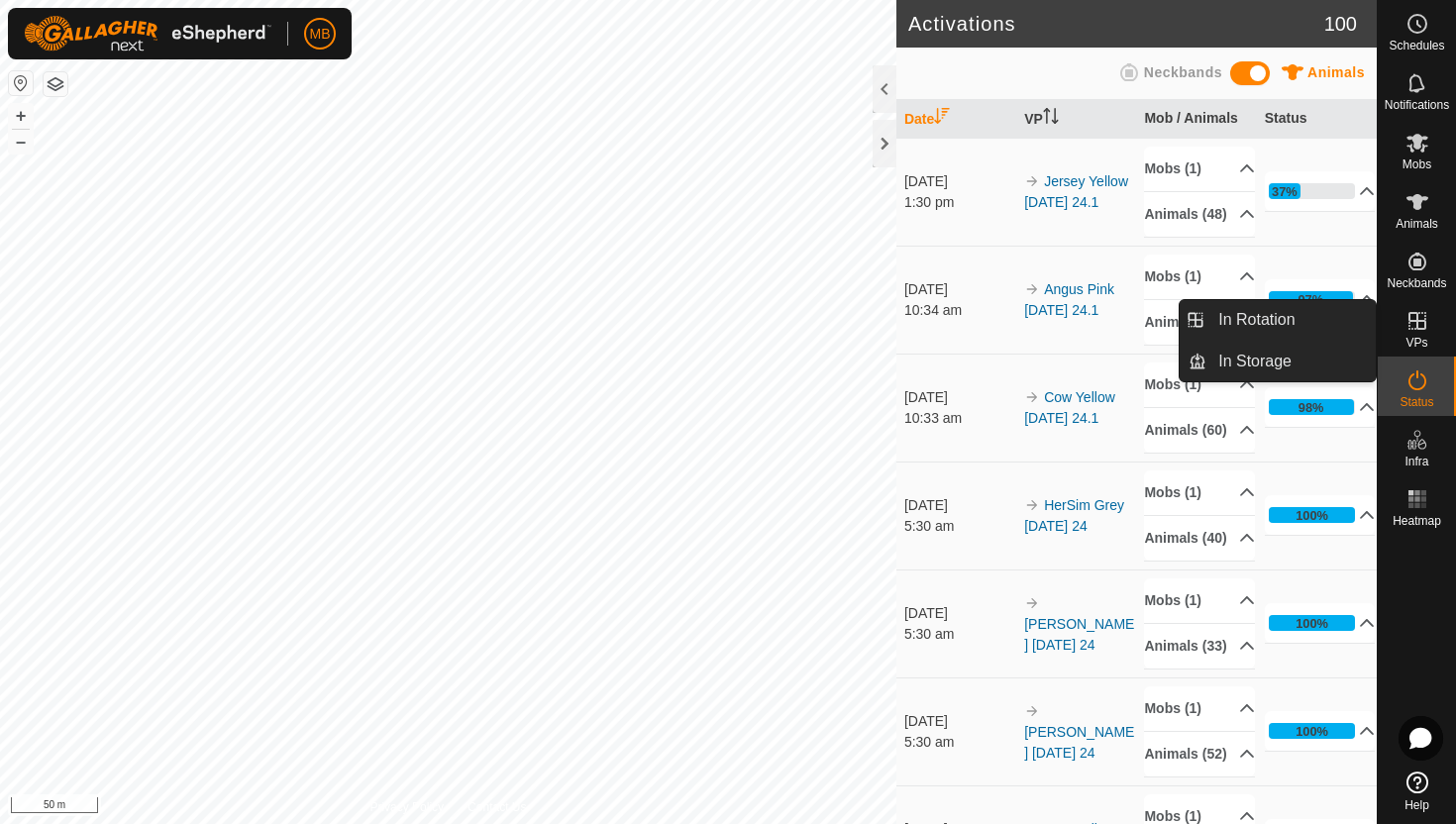 click 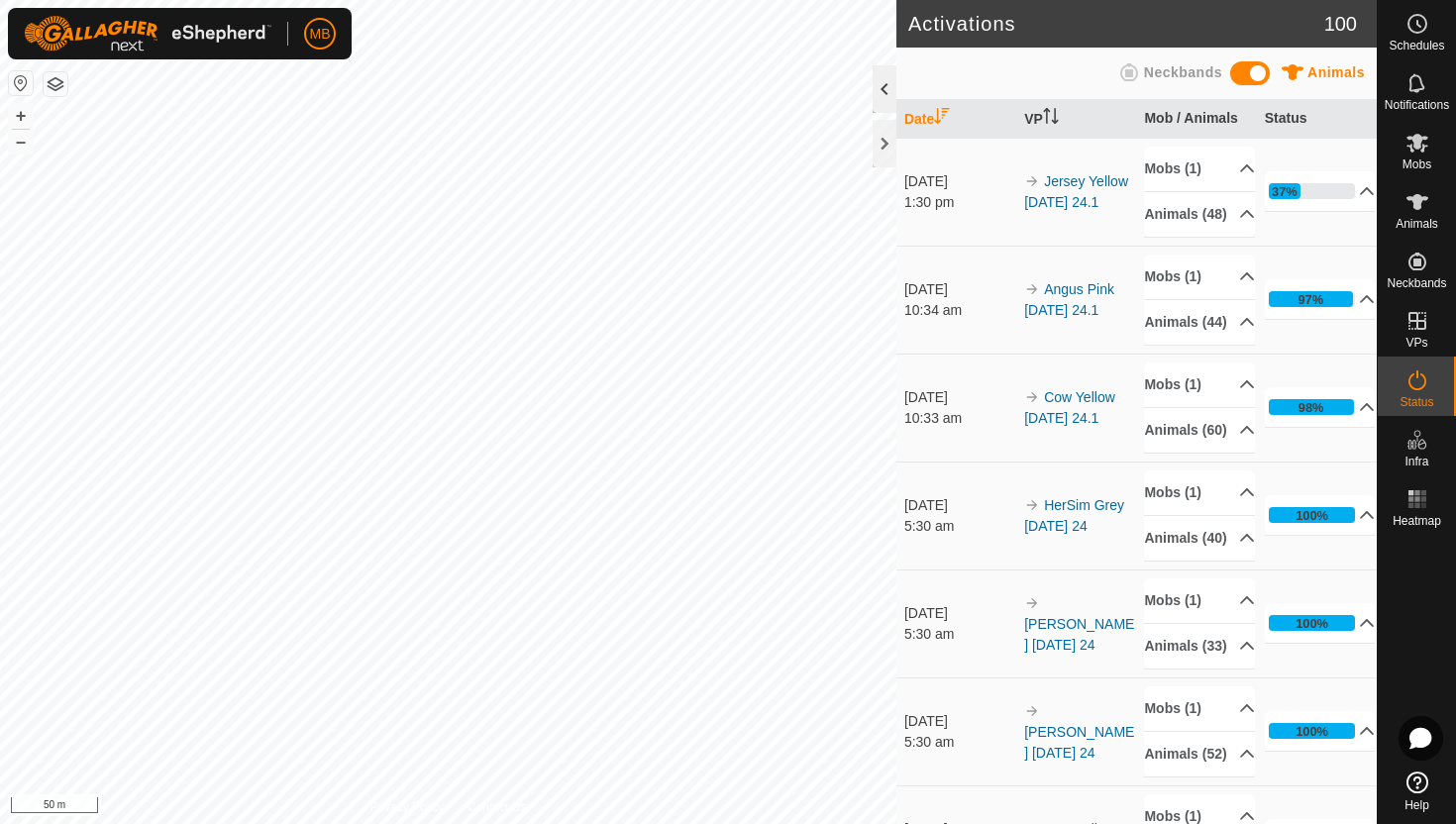 click 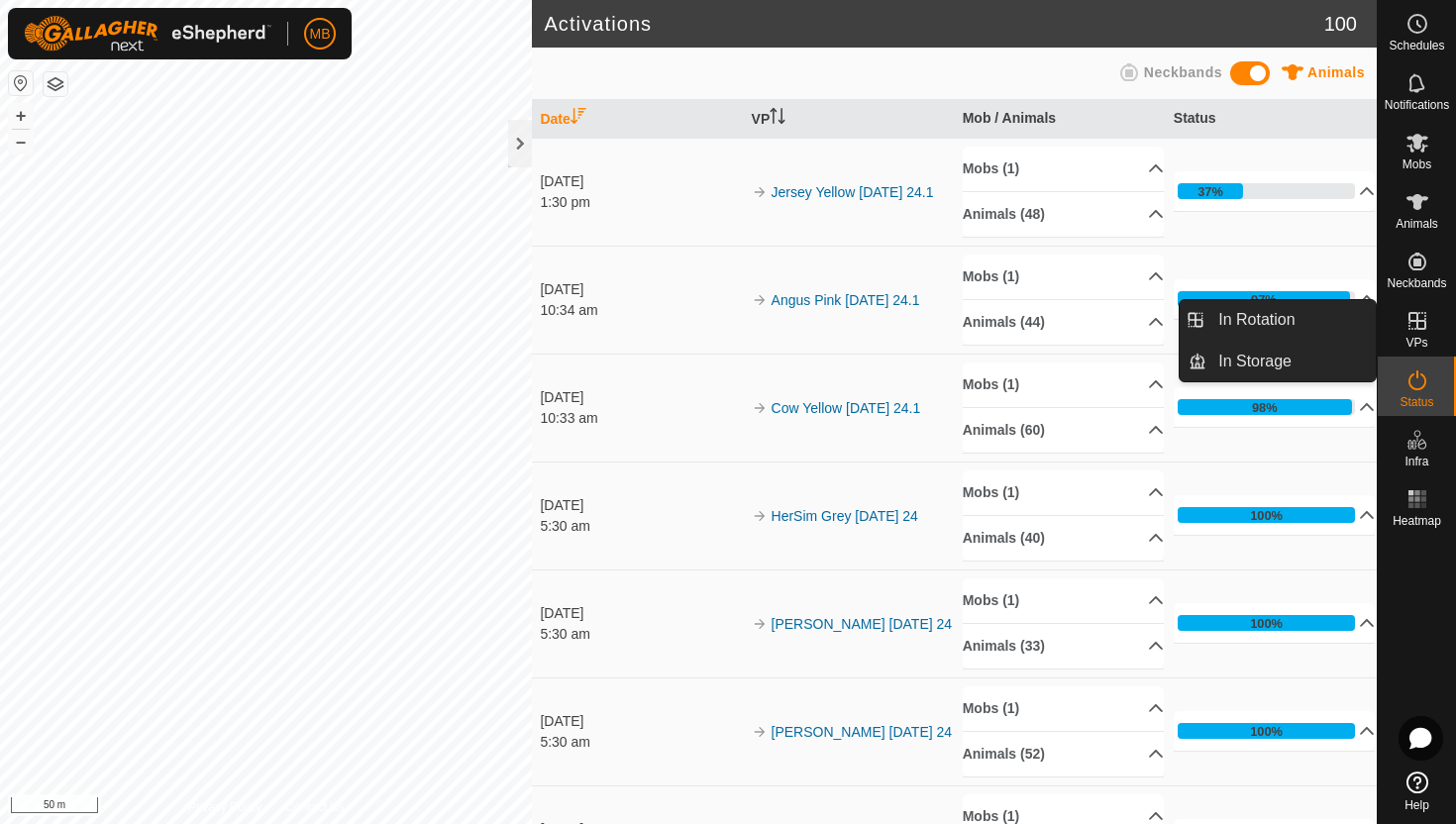 click 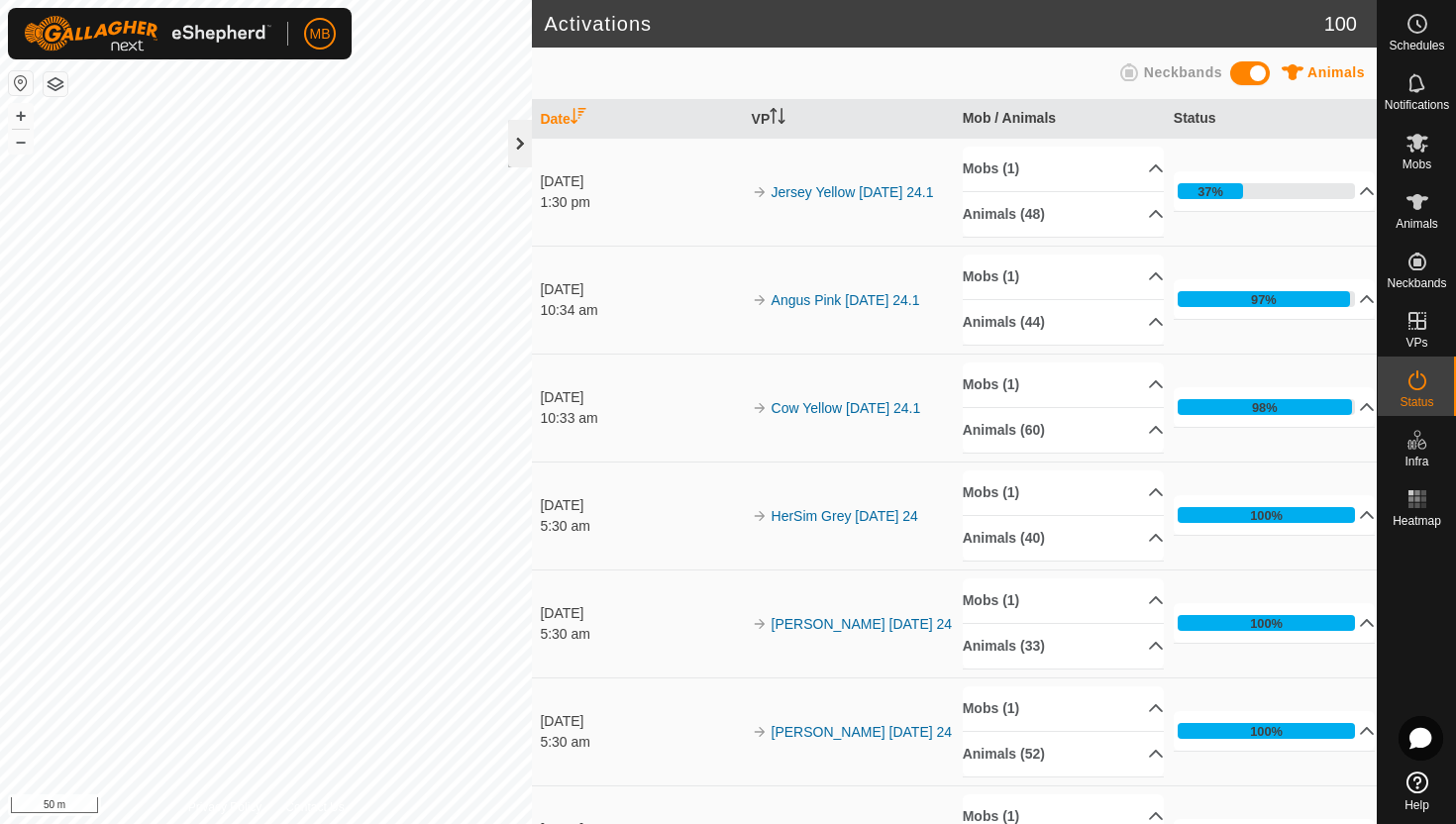 click 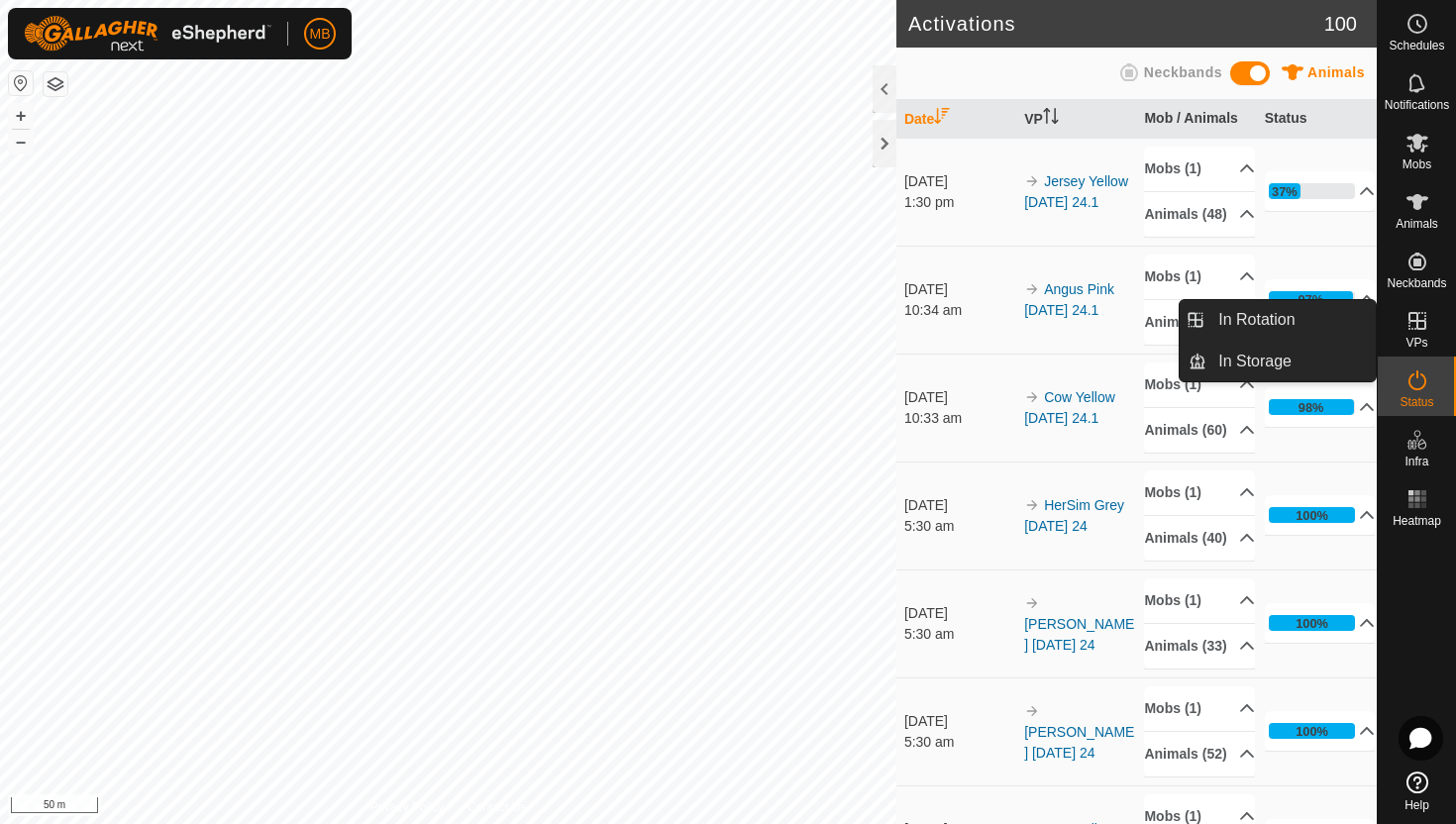 click 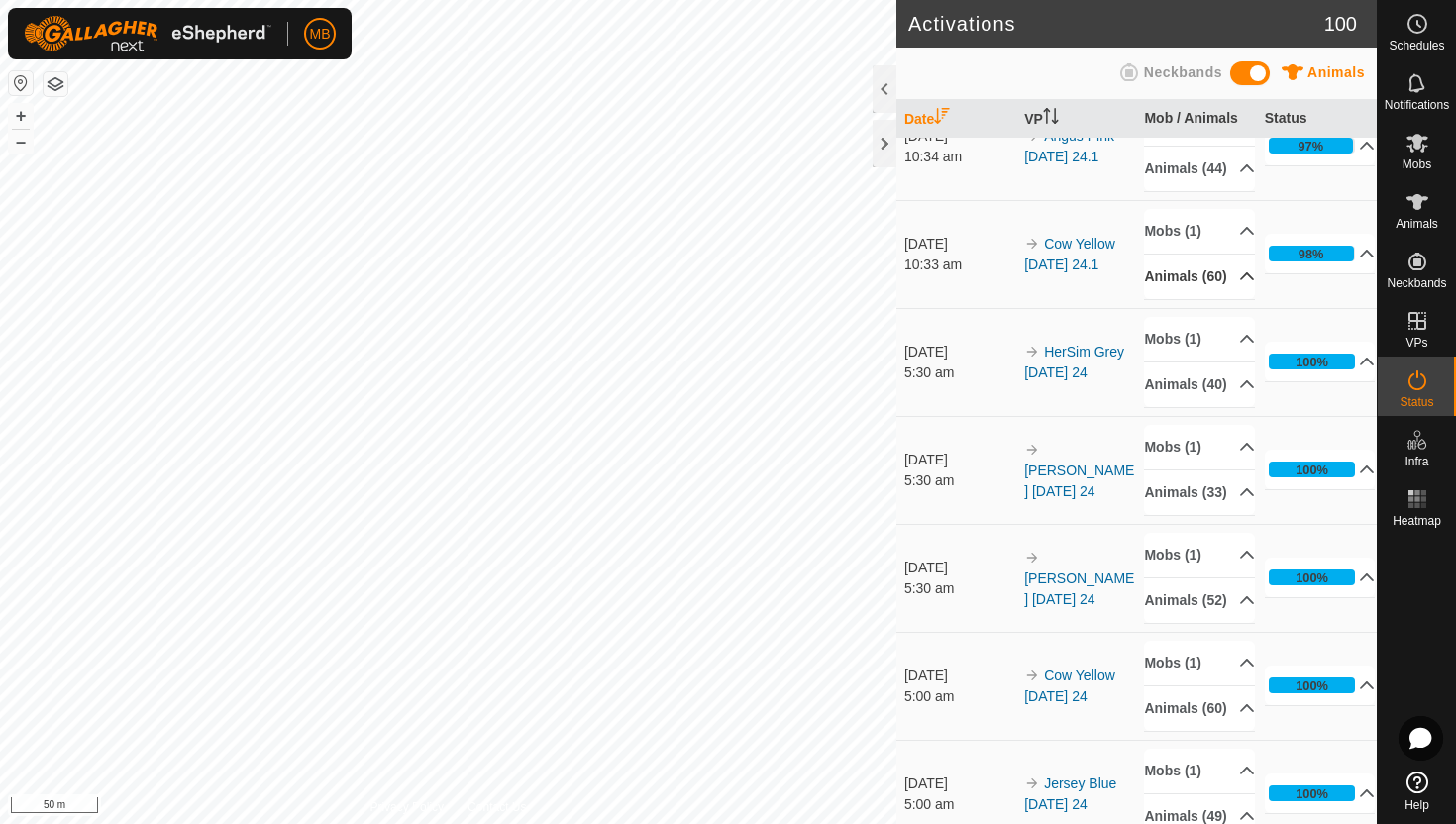 scroll, scrollTop: 0, scrollLeft: 0, axis: both 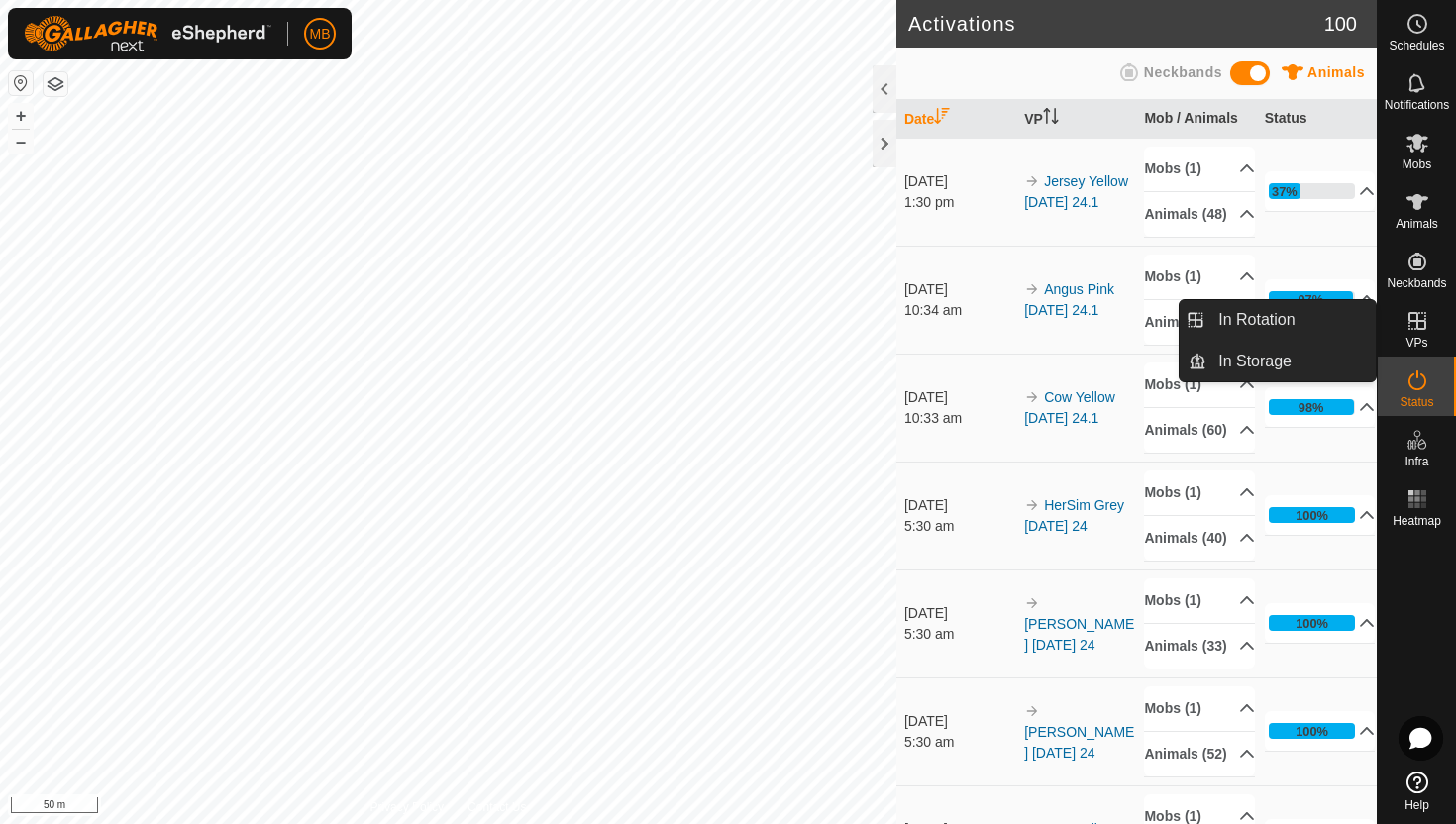 click 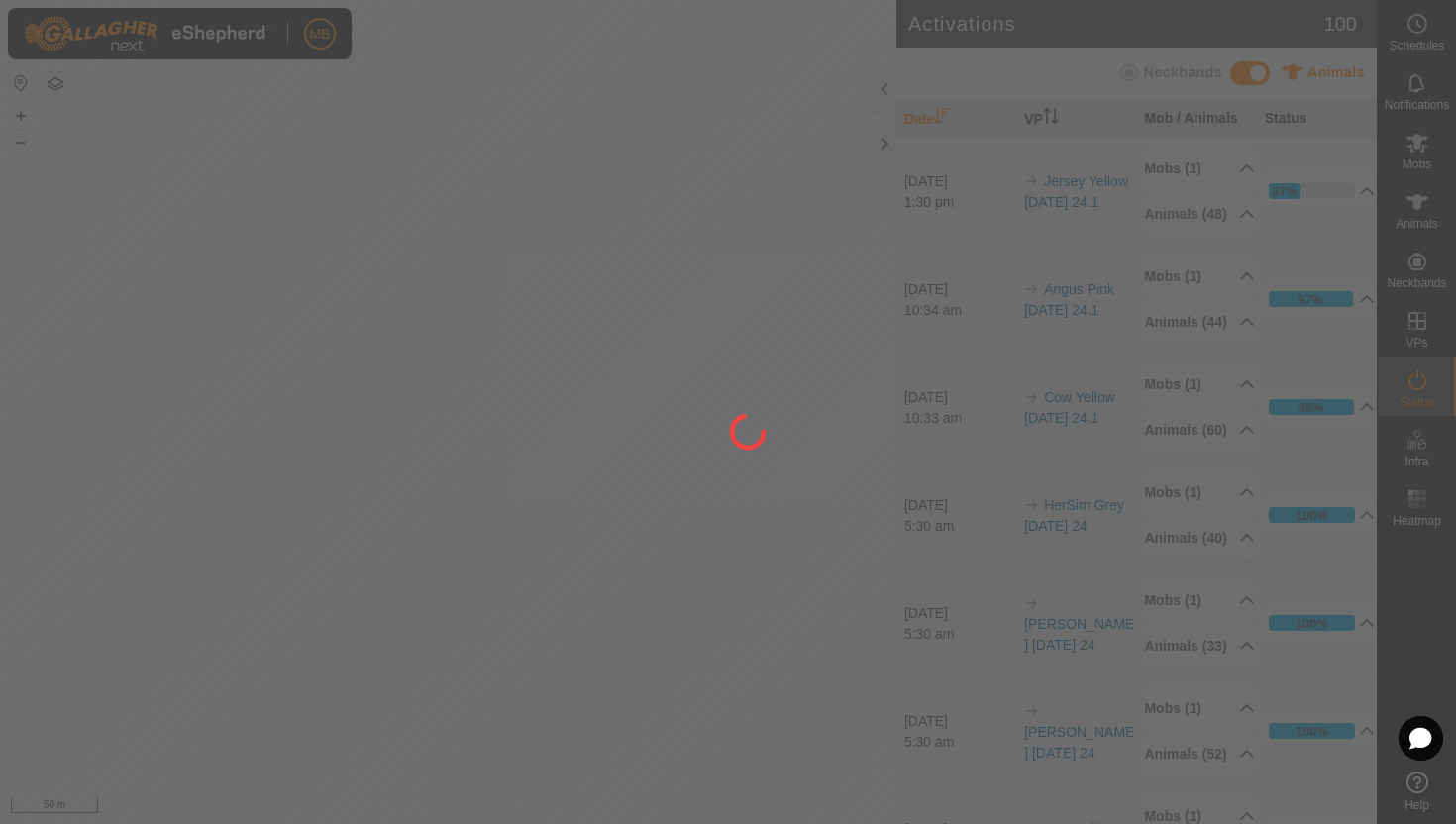 scroll, scrollTop: 0, scrollLeft: 0, axis: both 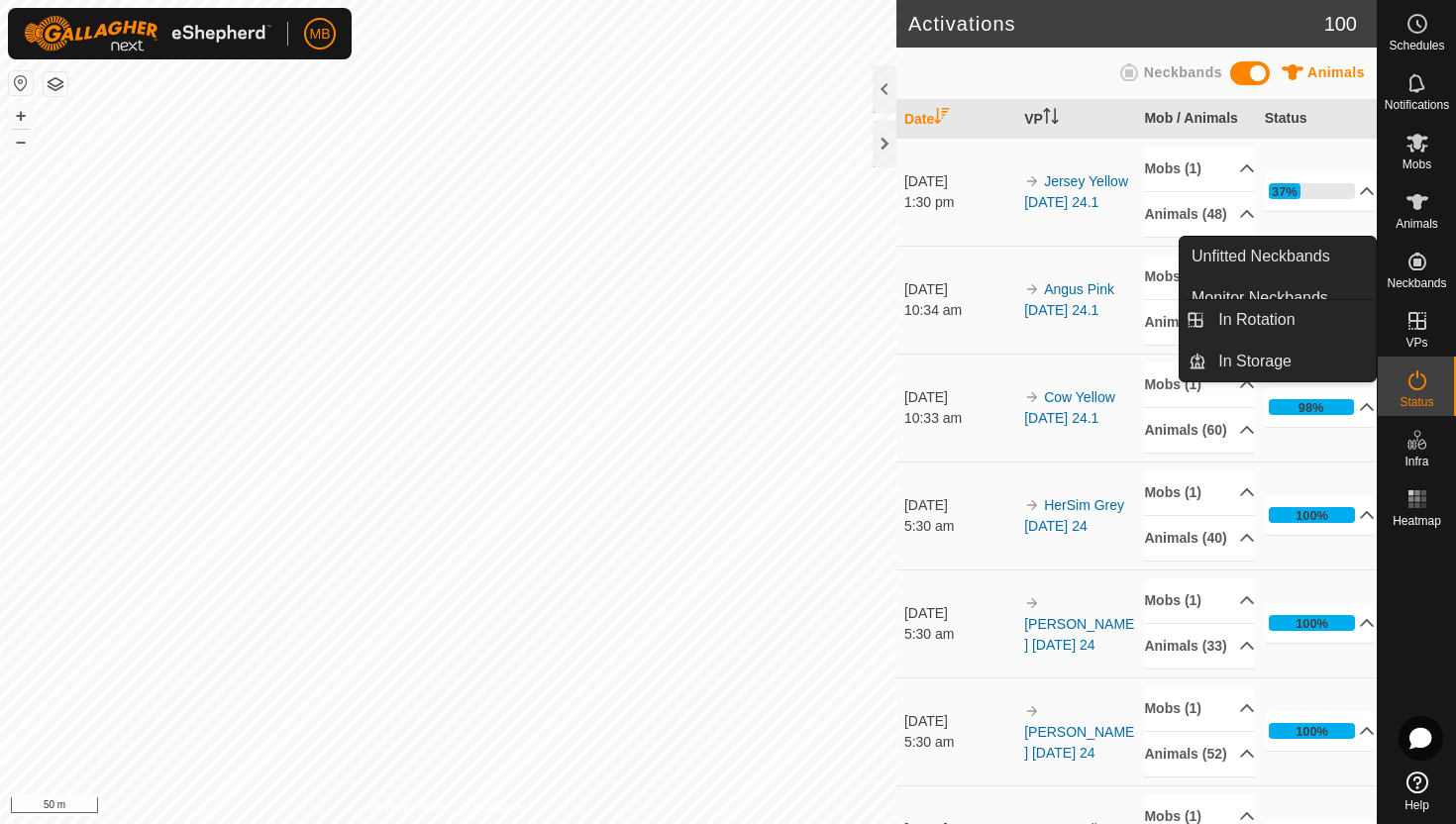 click at bounding box center (1417, 321) 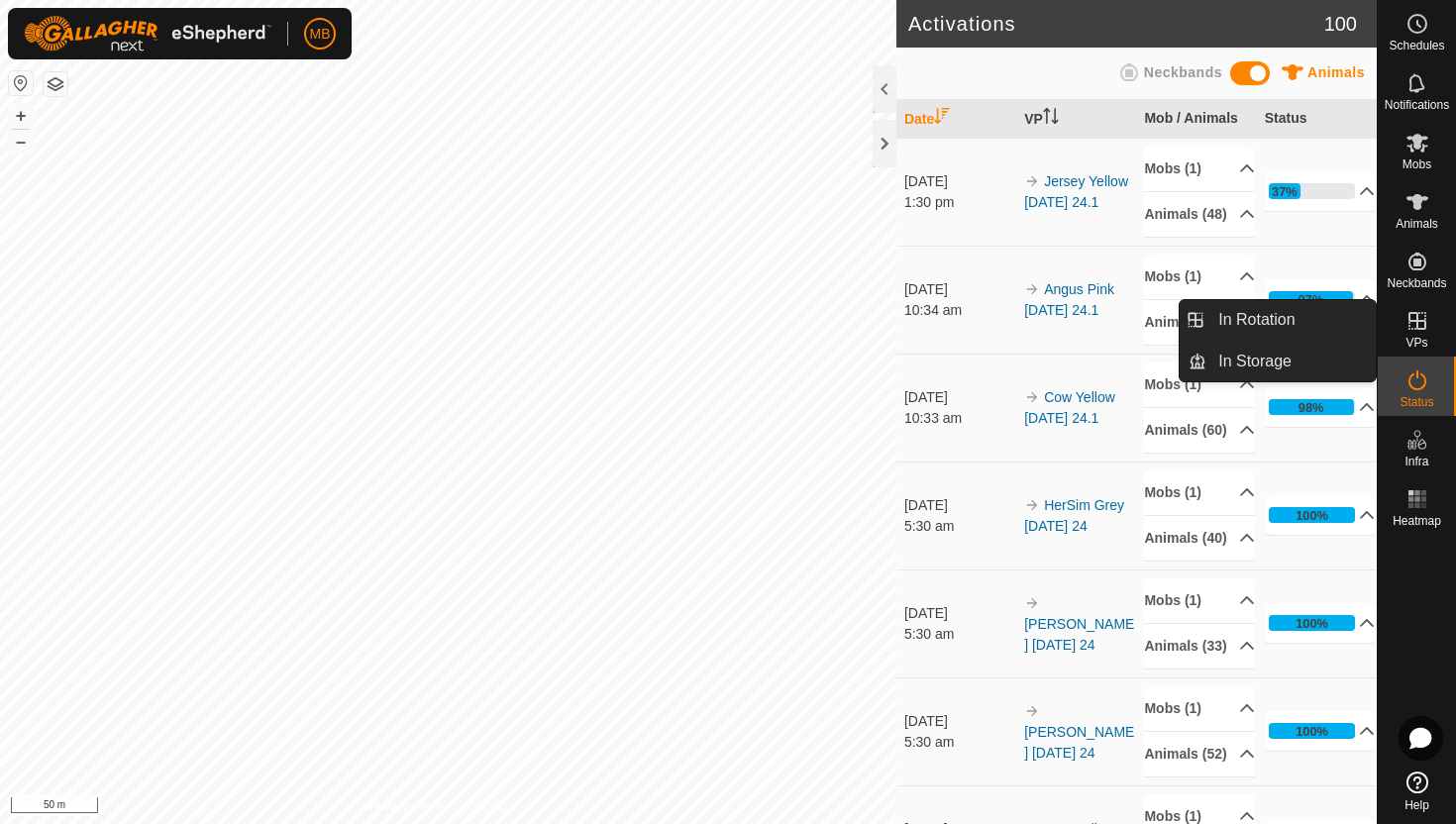 click 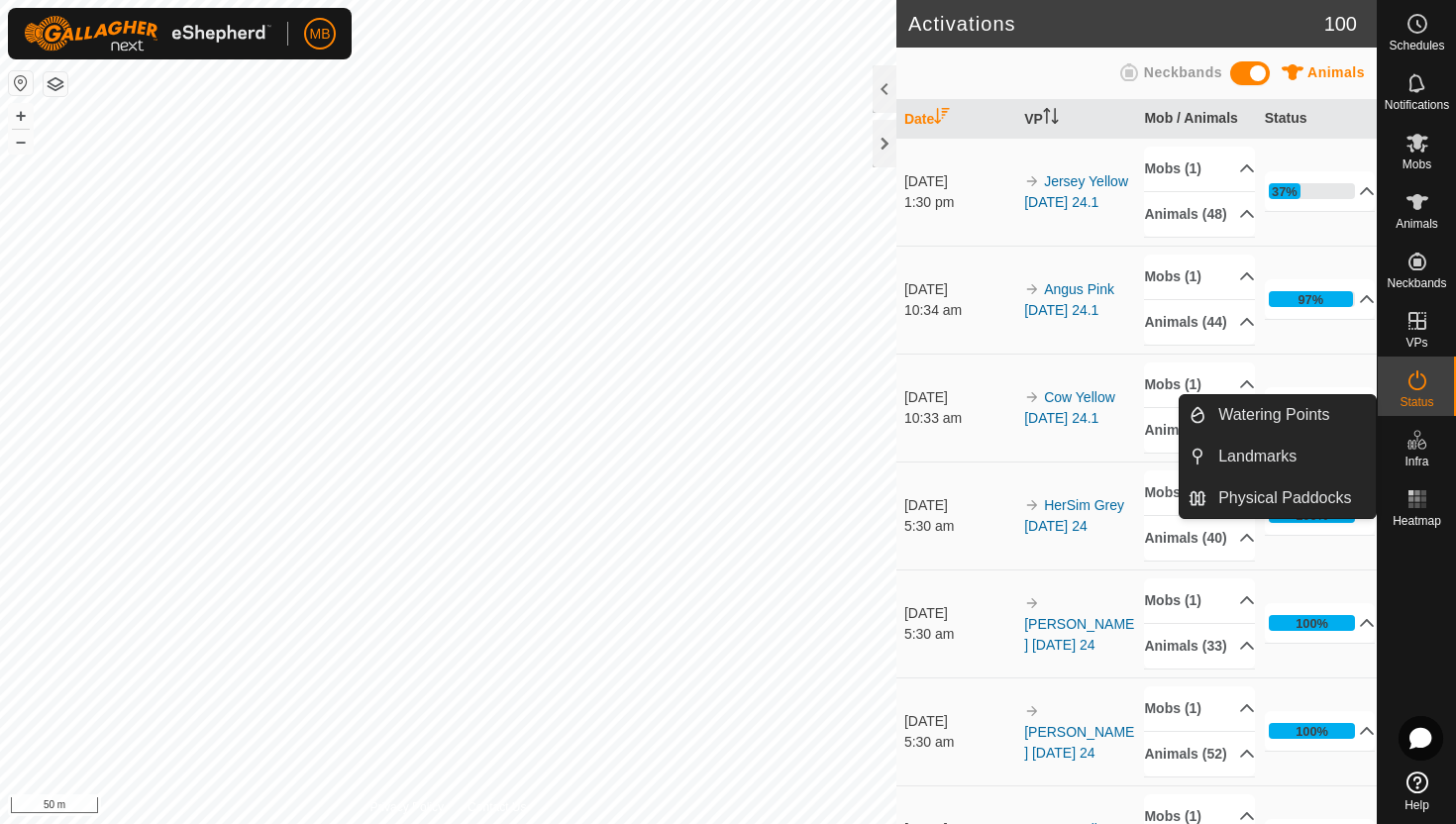 click 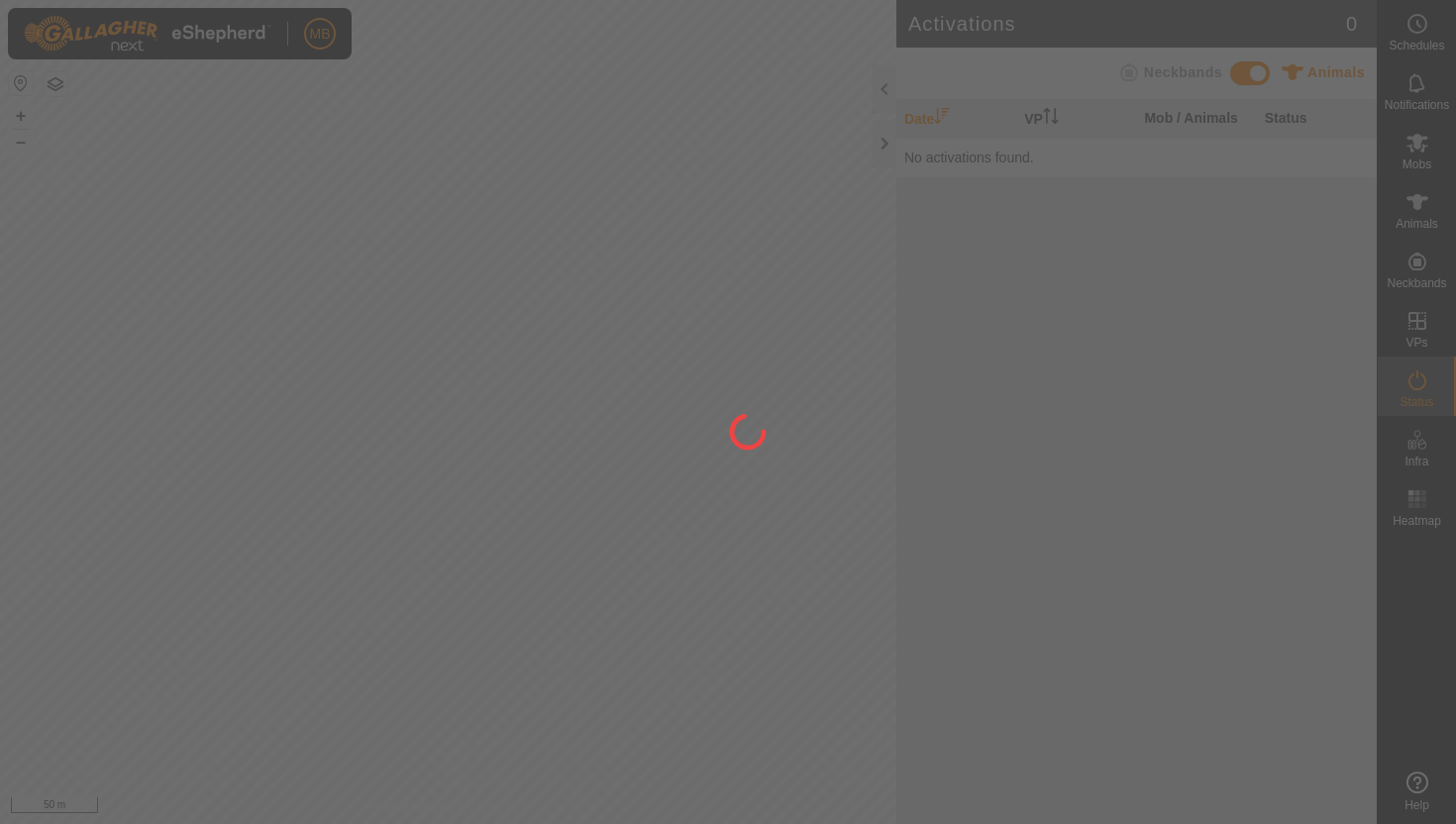 scroll, scrollTop: 0, scrollLeft: 0, axis: both 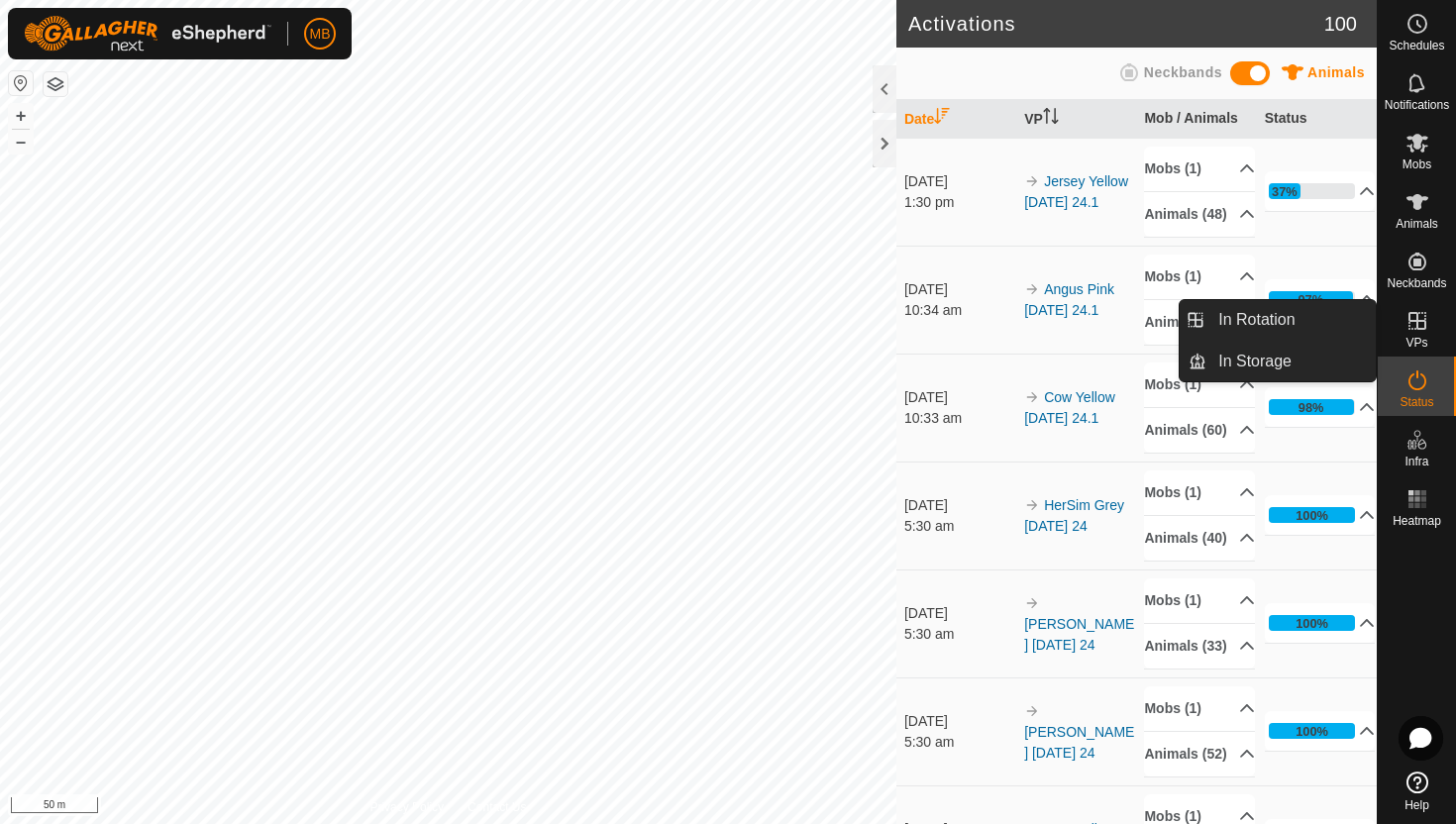 click 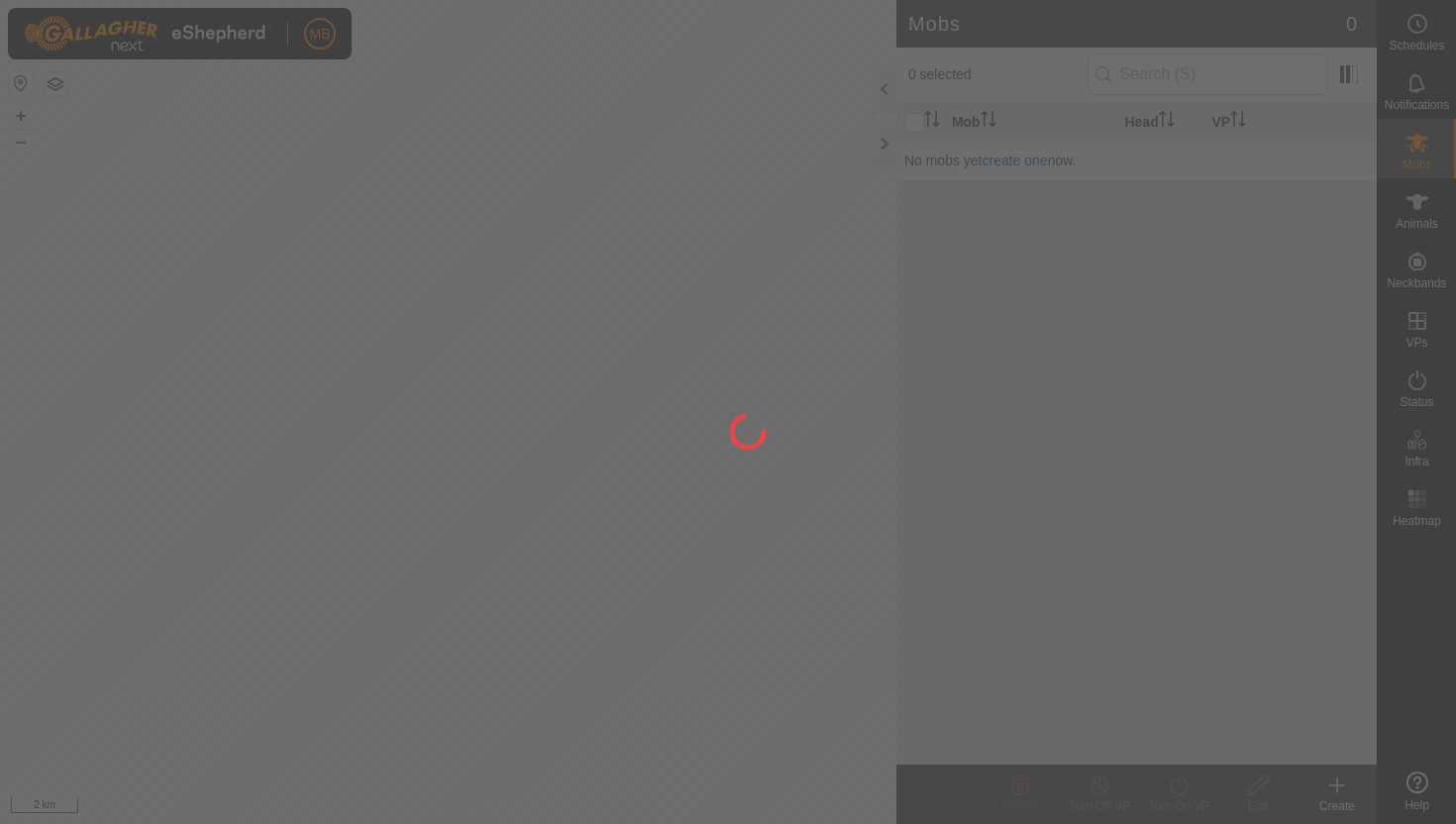 scroll, scrollTop: 0, scrollLeft: 0, axis: both 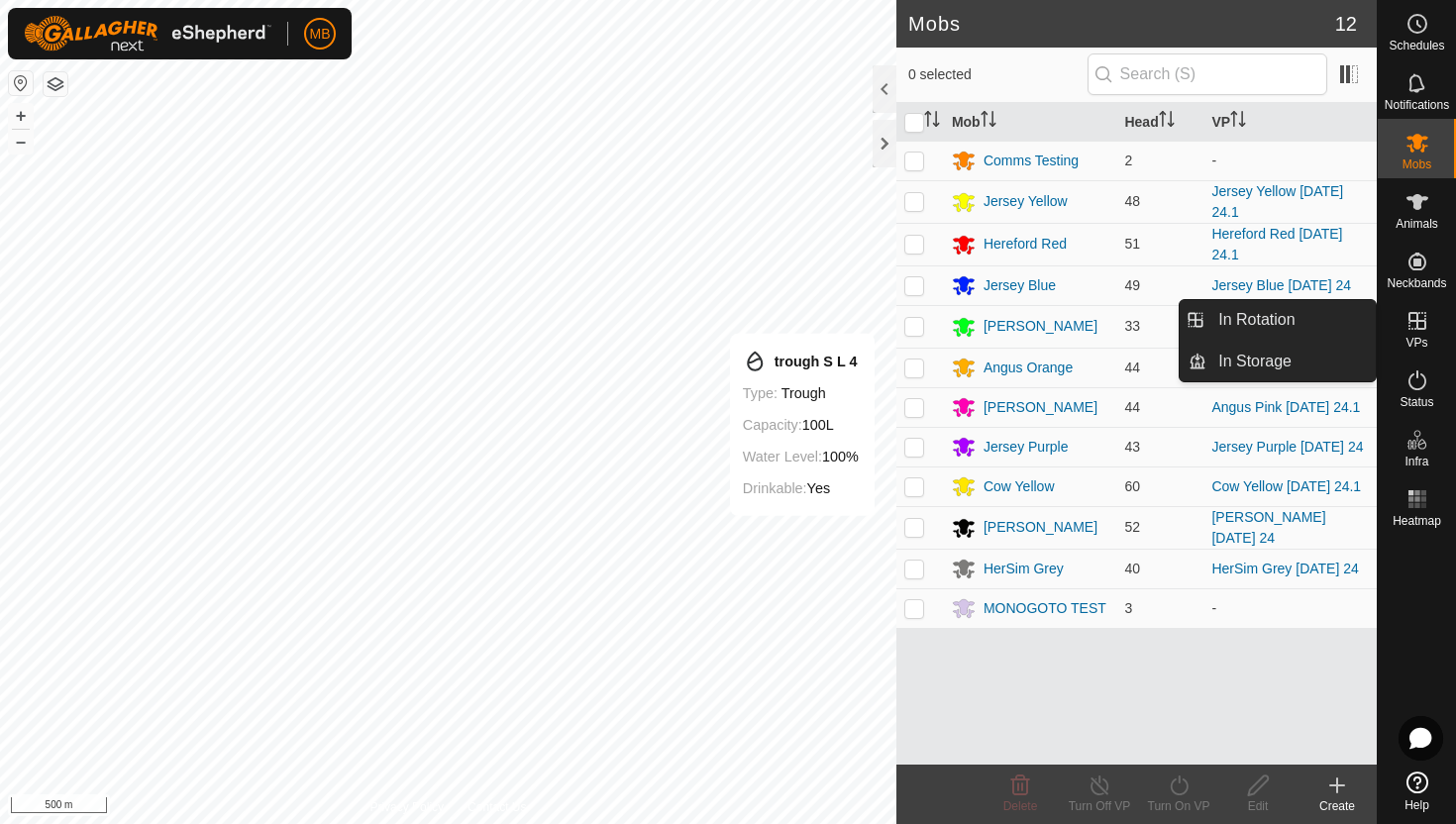 click 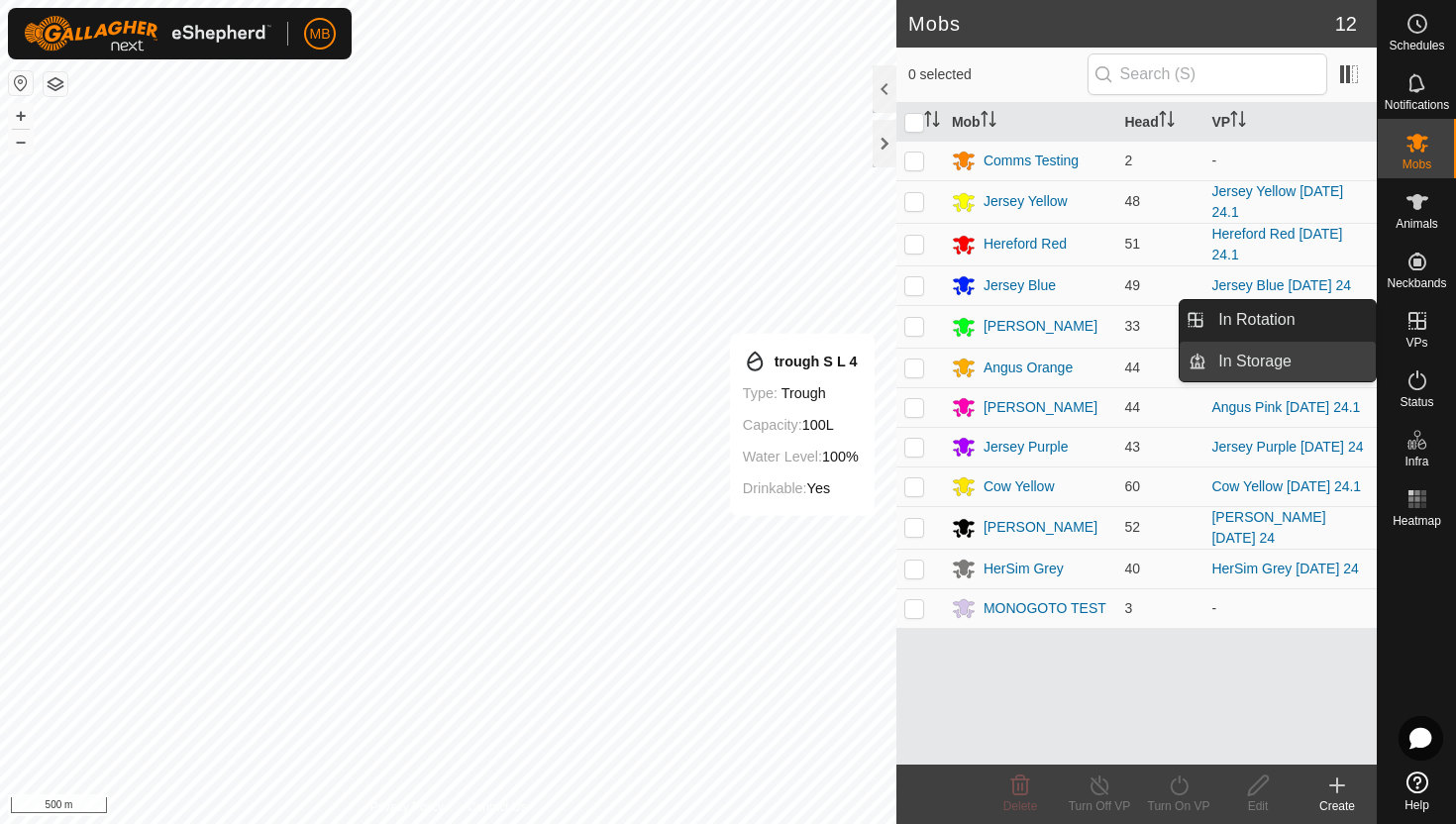 click on "In Storage" at bounding box center (1291, 361) 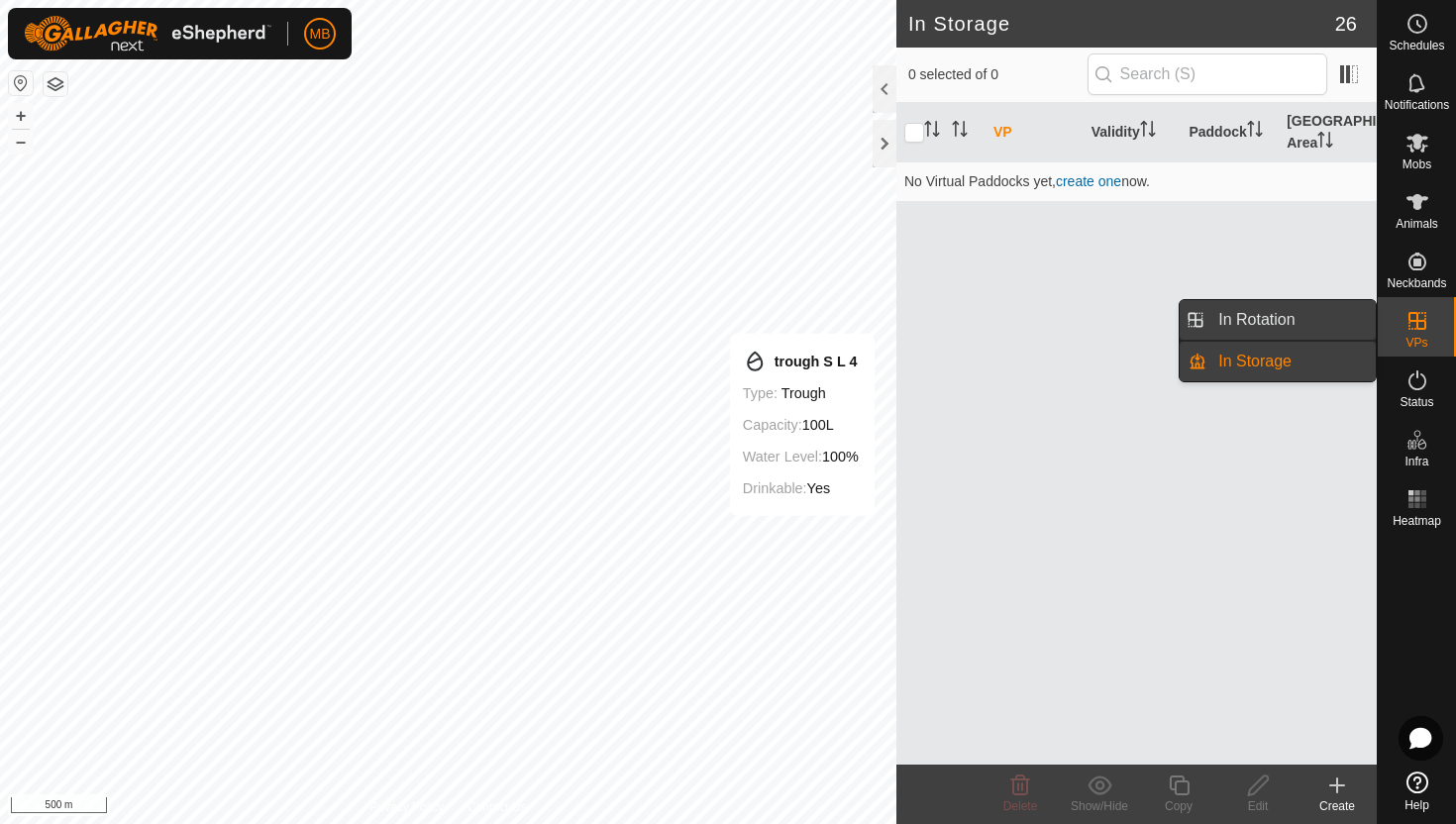 click on "In Rotation" at bounding box center [1291, 320] 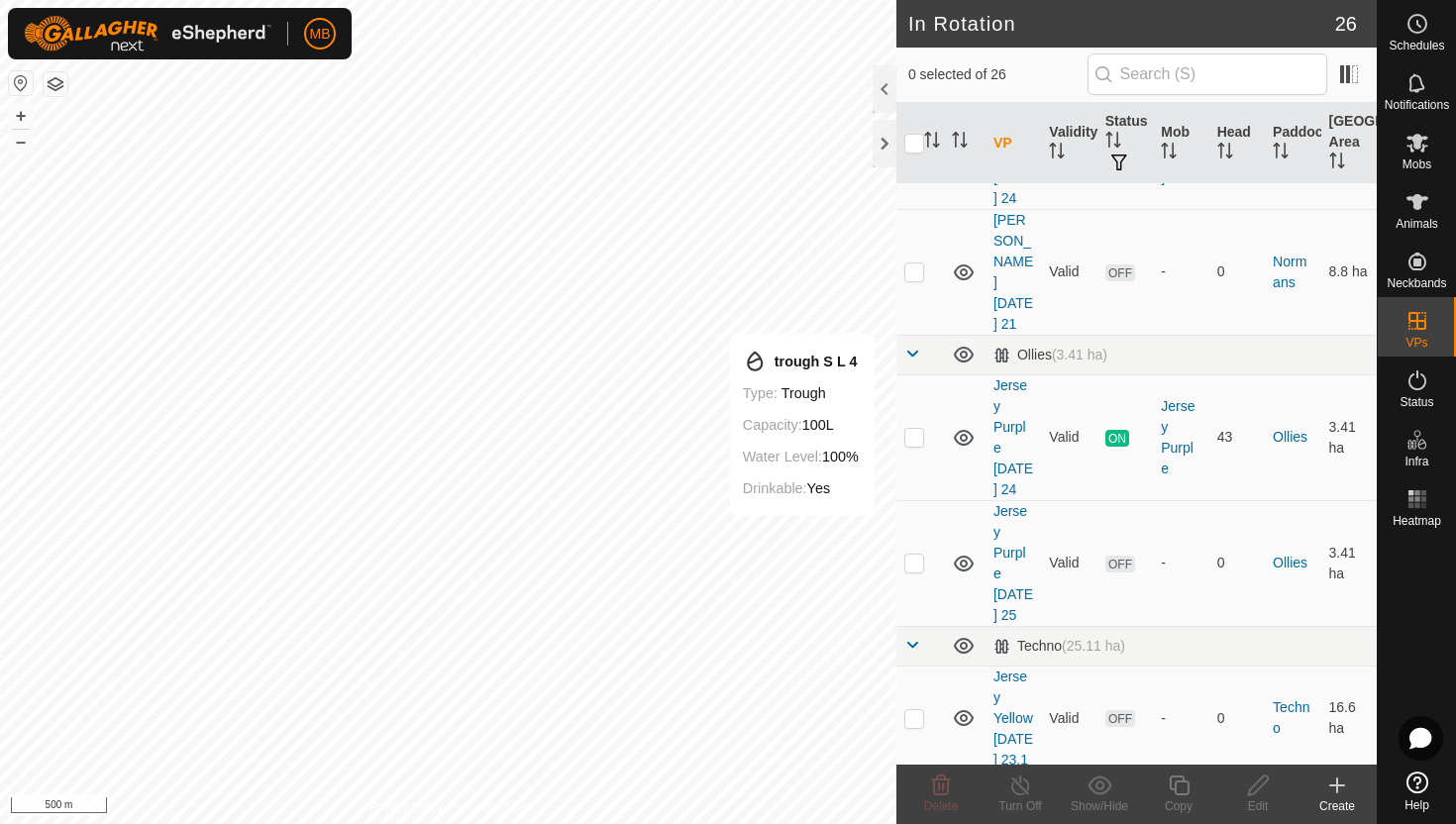 scroll, scrollTop: 936, scrollLeft: 0, axis: vertical 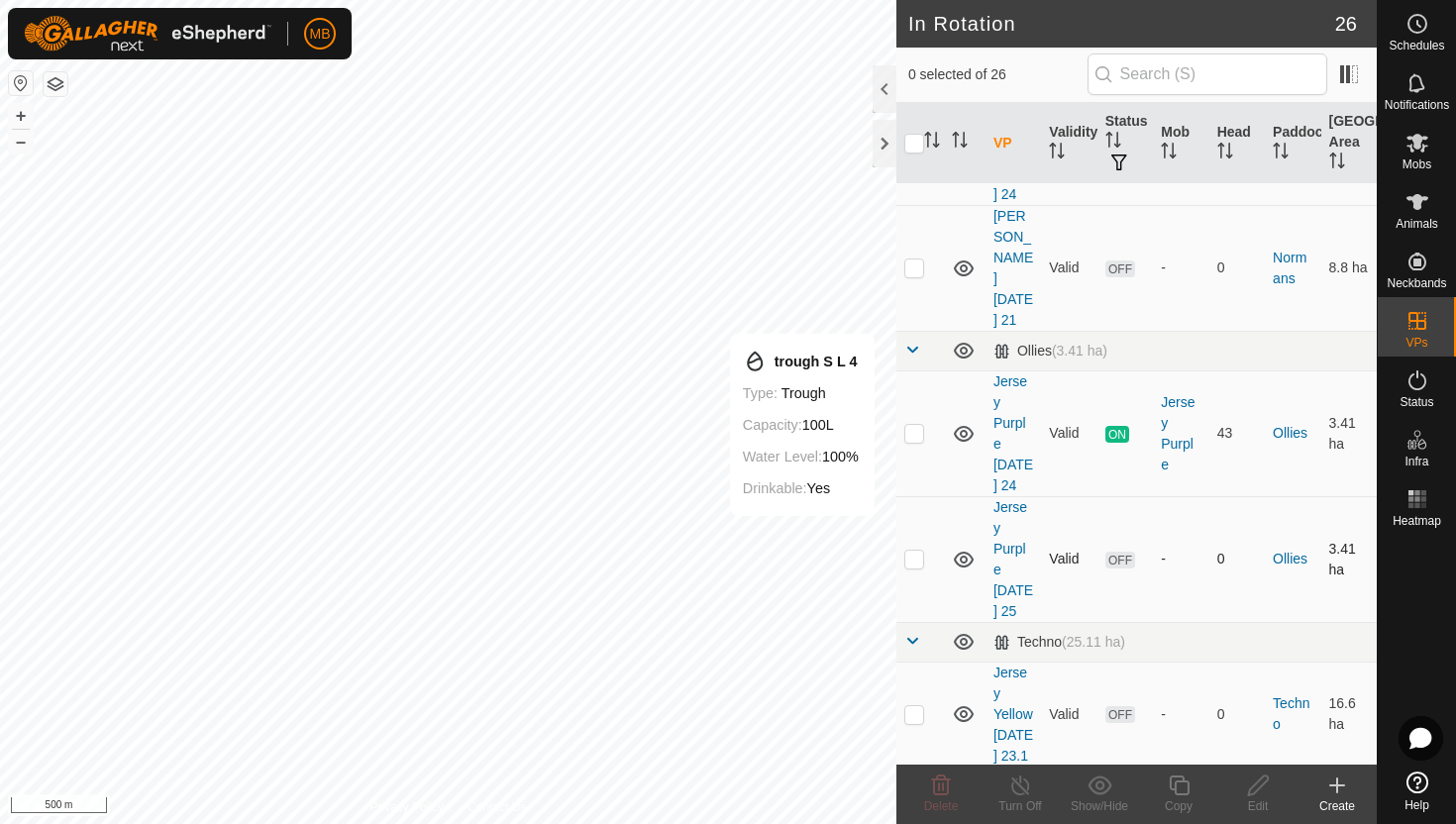 click at bounding box center (914, 559) 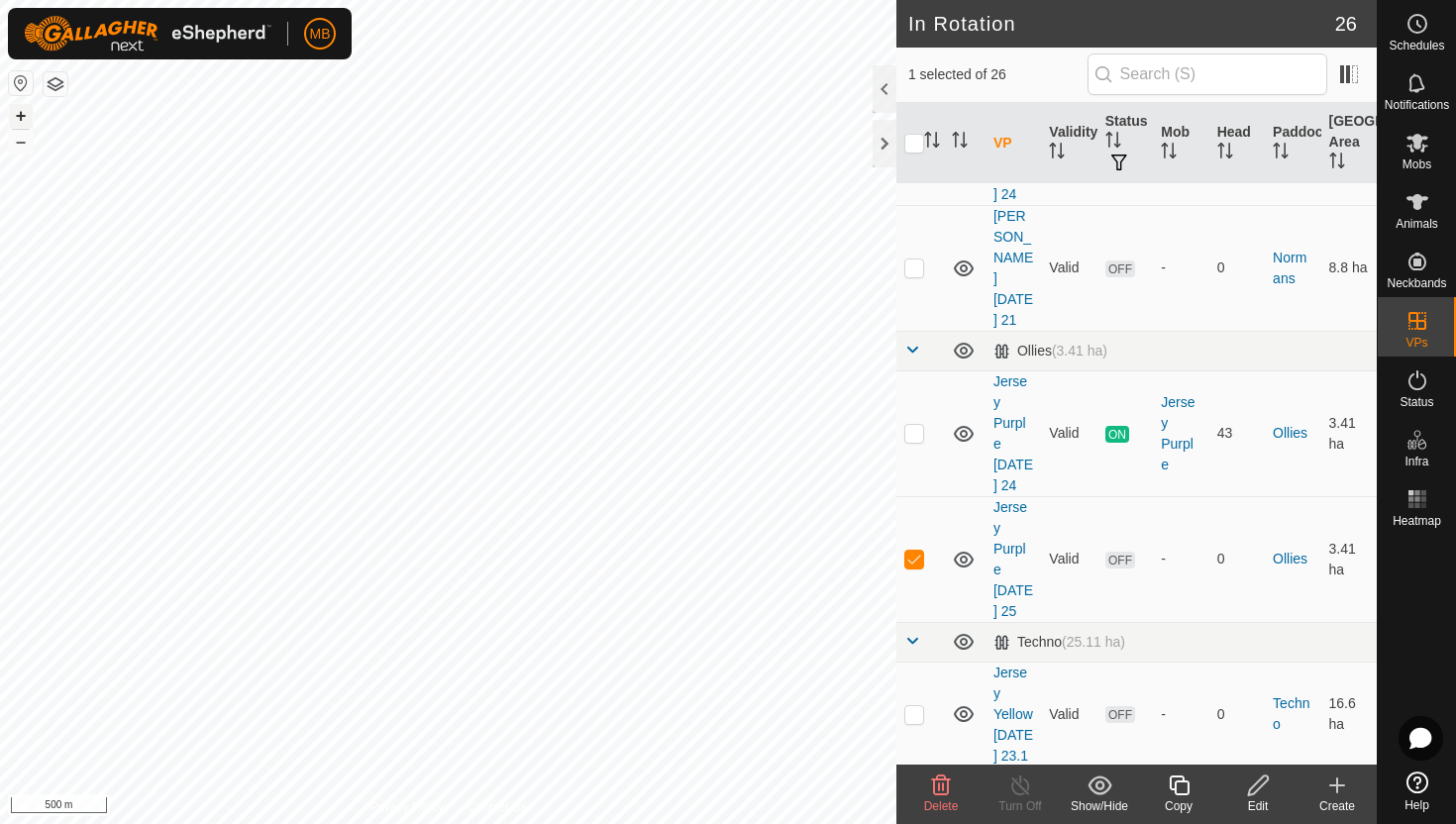 click on "+" at bounding box center (21, 116) 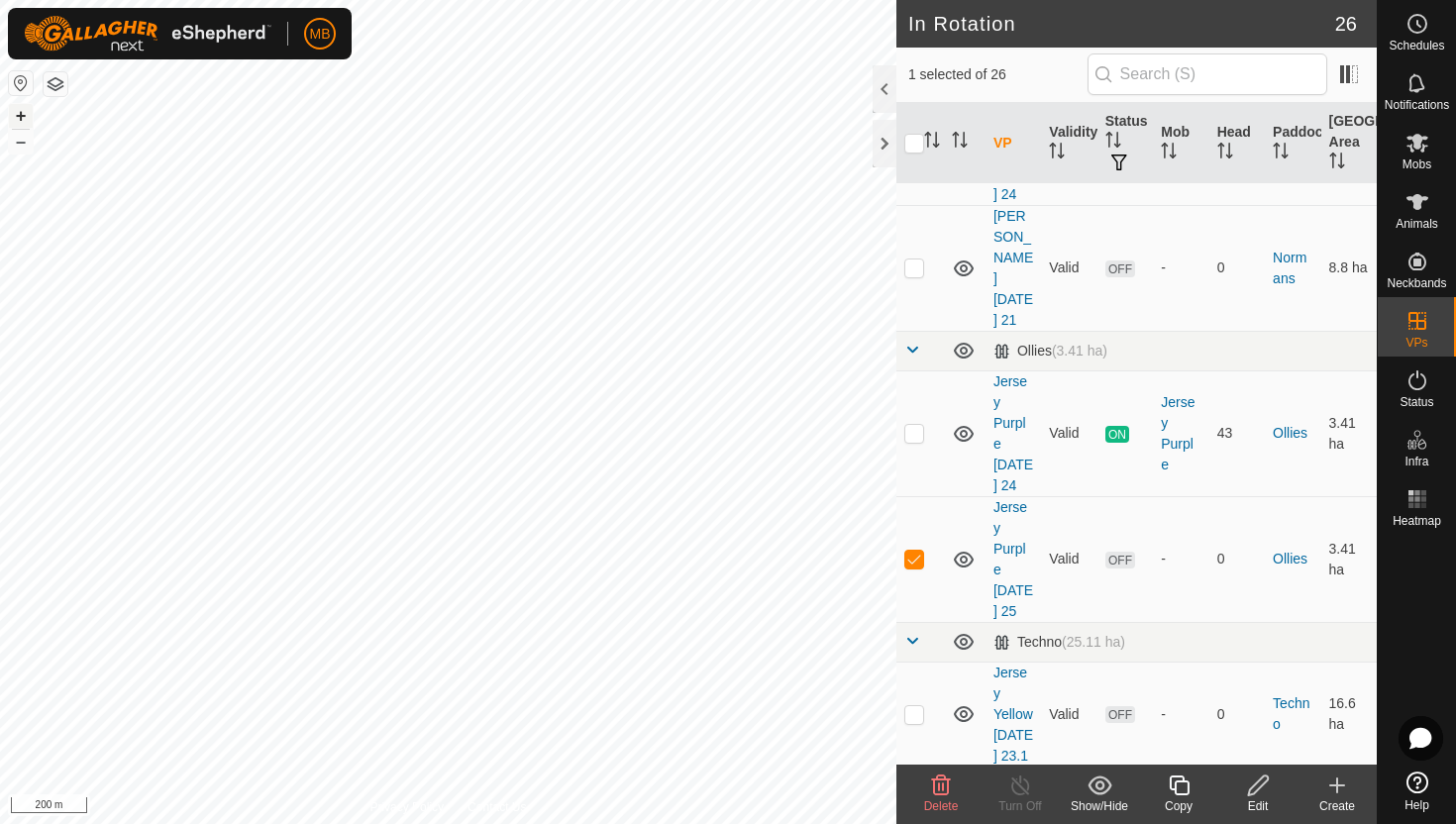 click on "+" at bounding box center [21, 116] 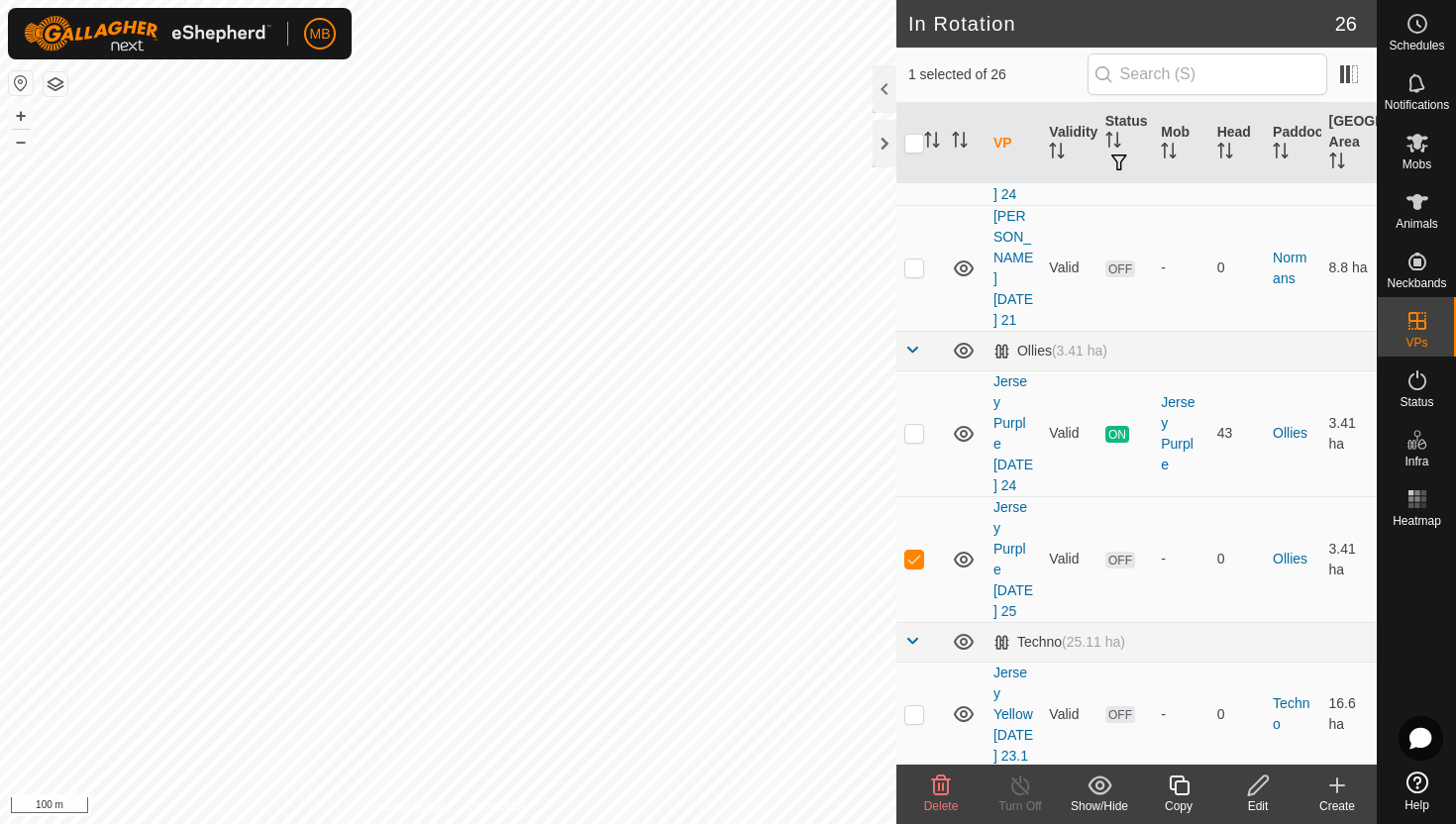 click 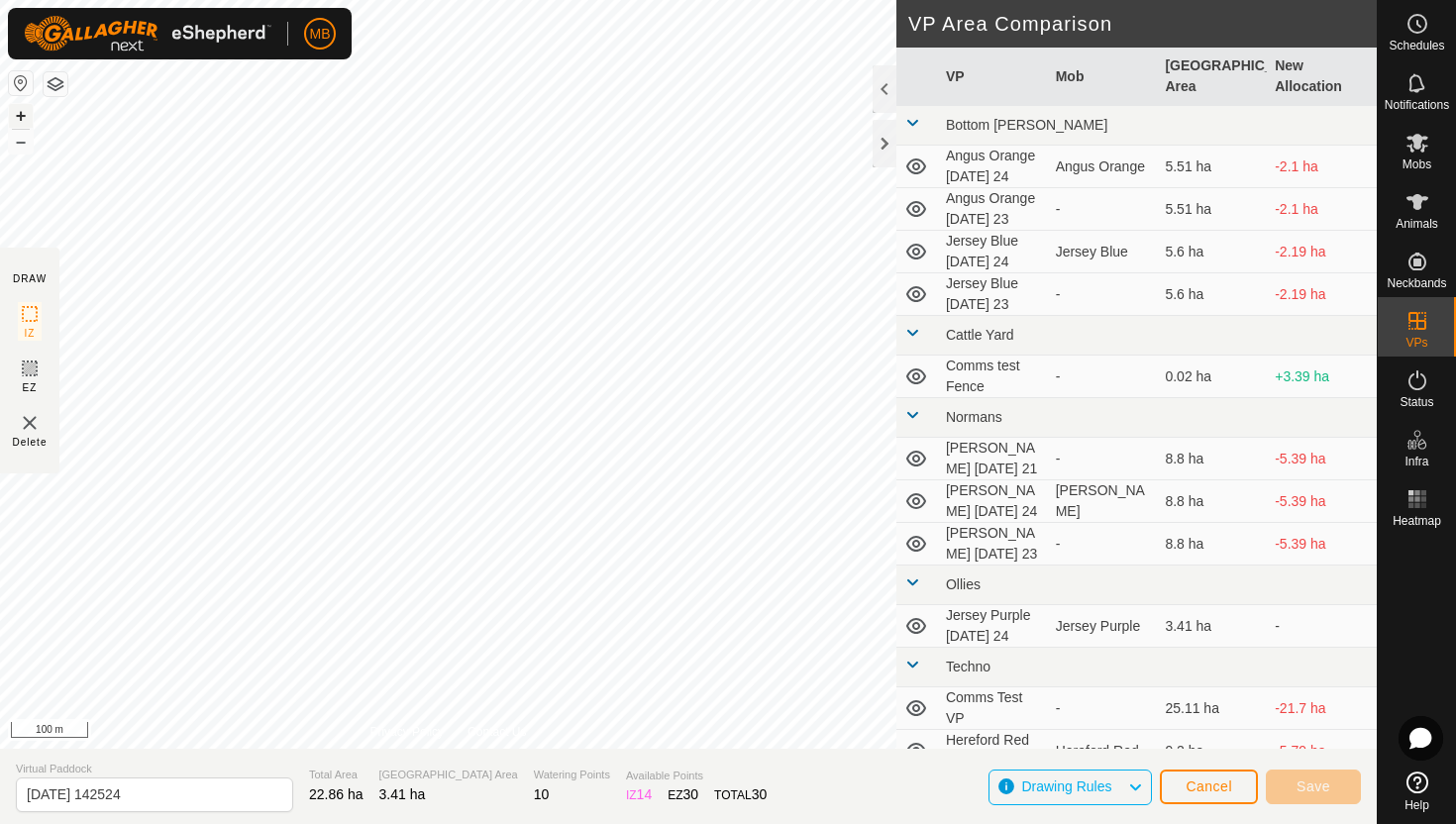 click on "+" at bounding box center (21, 116) 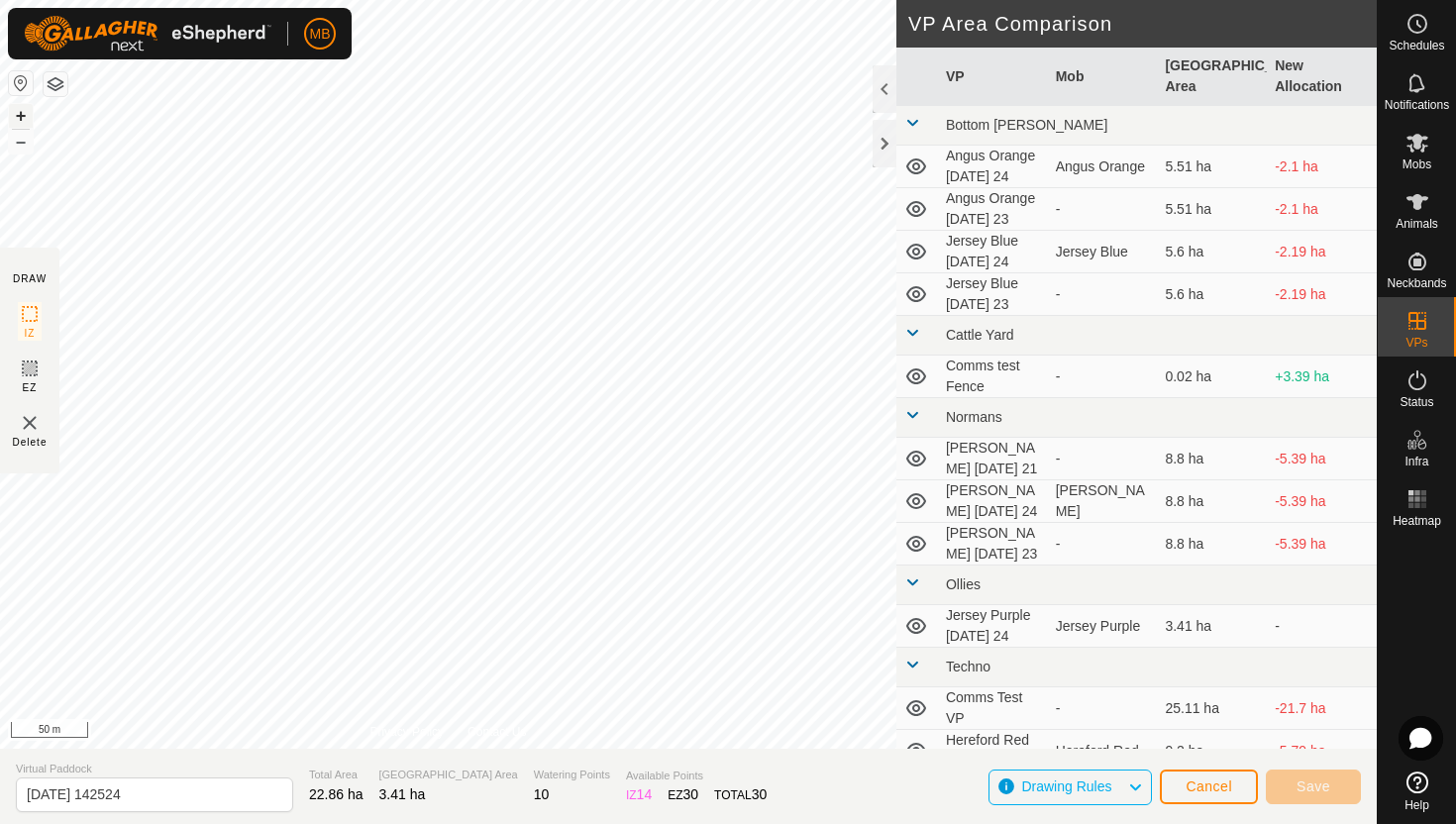 click on "+" at bounding box center (21, 116) 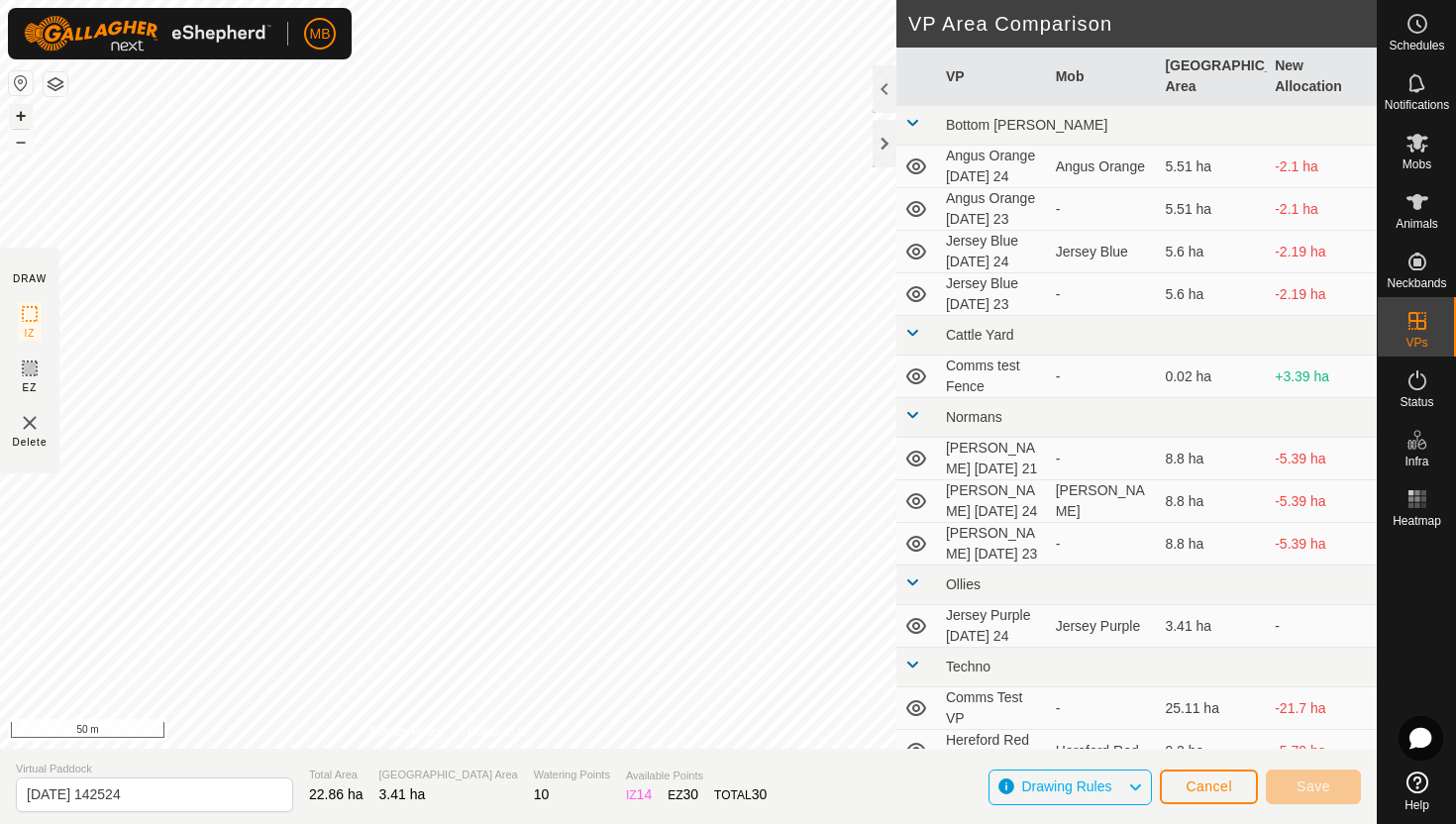 click on "+" at bounding box center (21, 116) 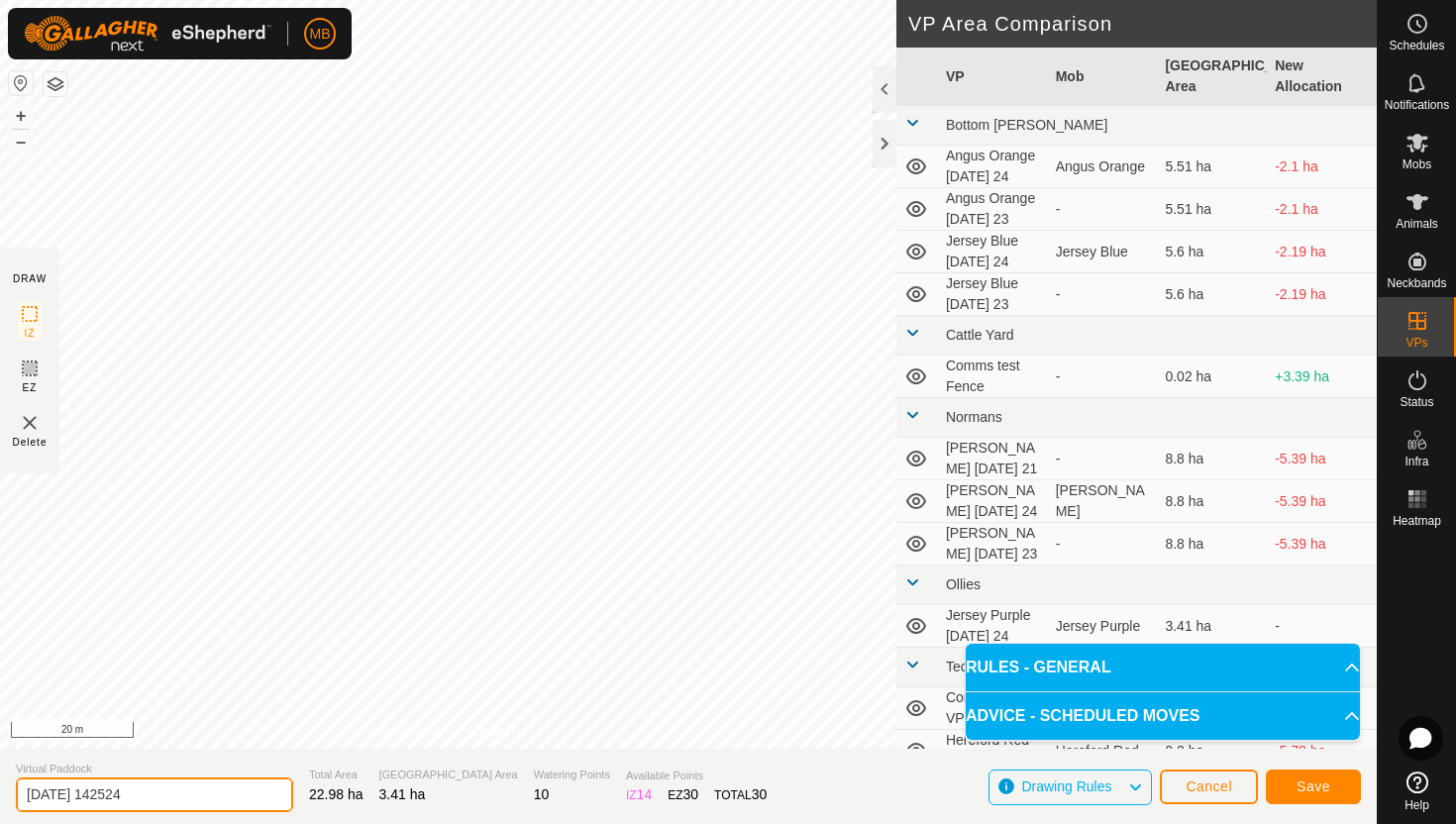 click on "[DATE] 142524" 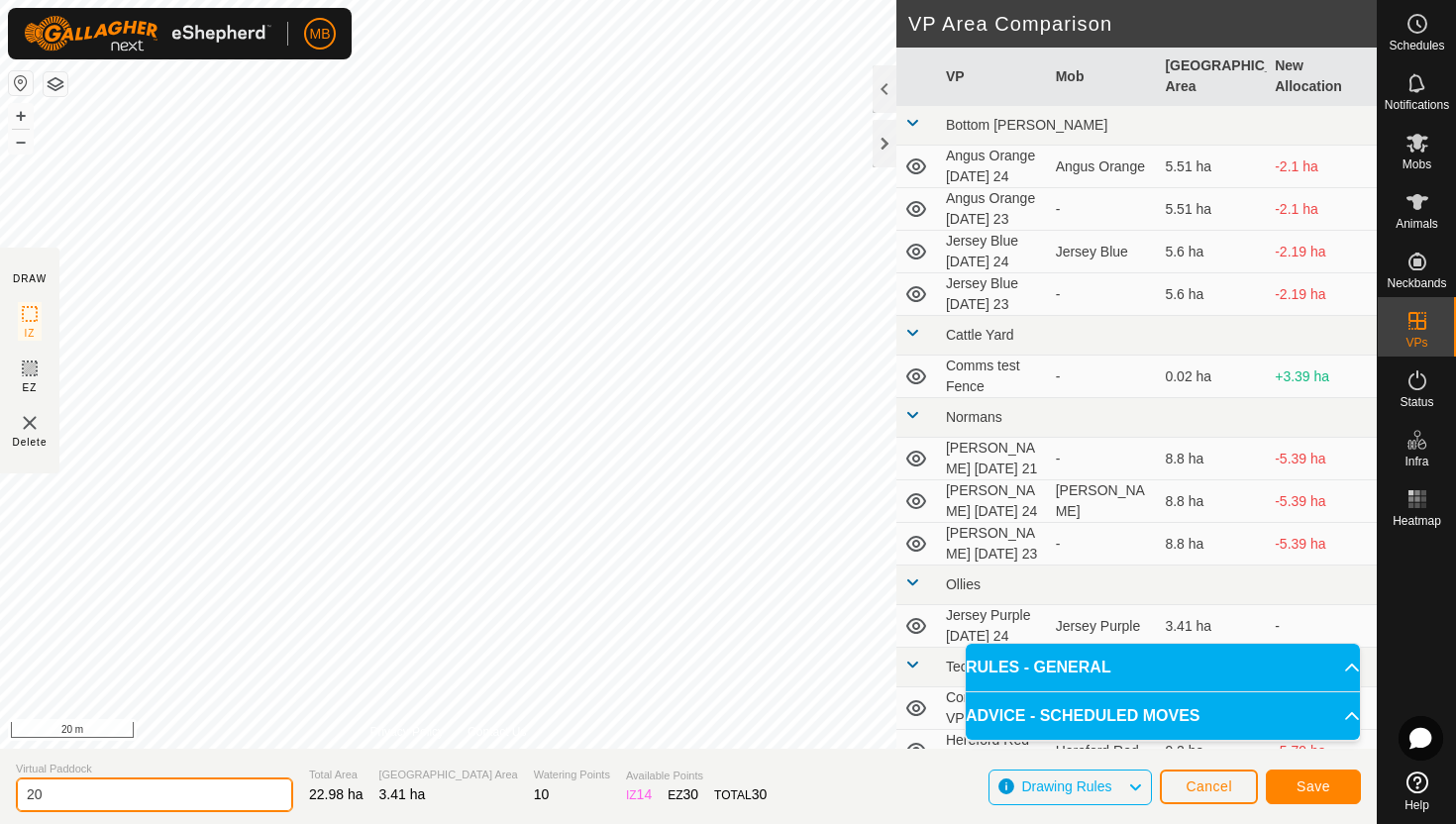 type on "2" 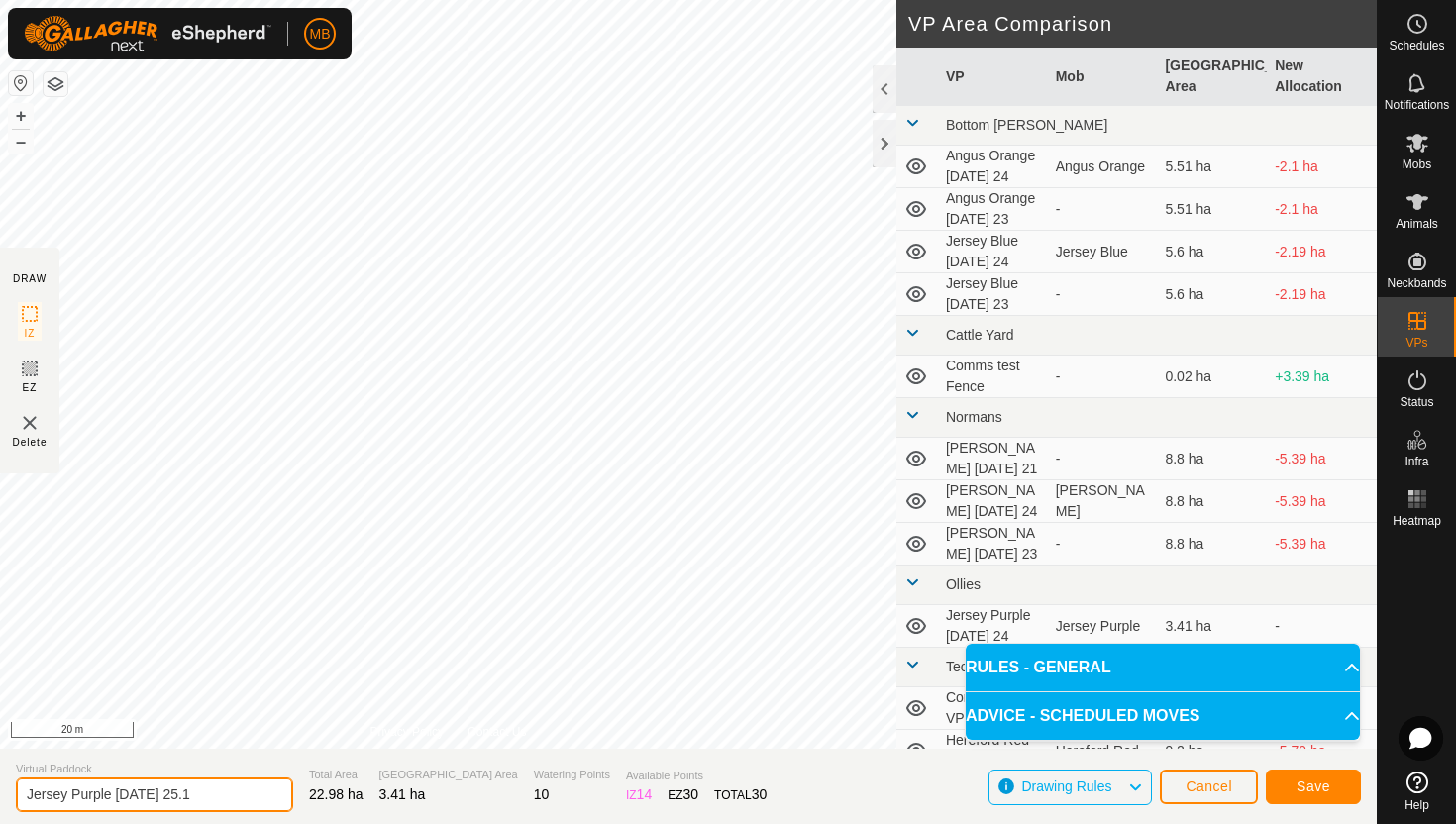 type on "Jersey Purple [DATE] 25.1" 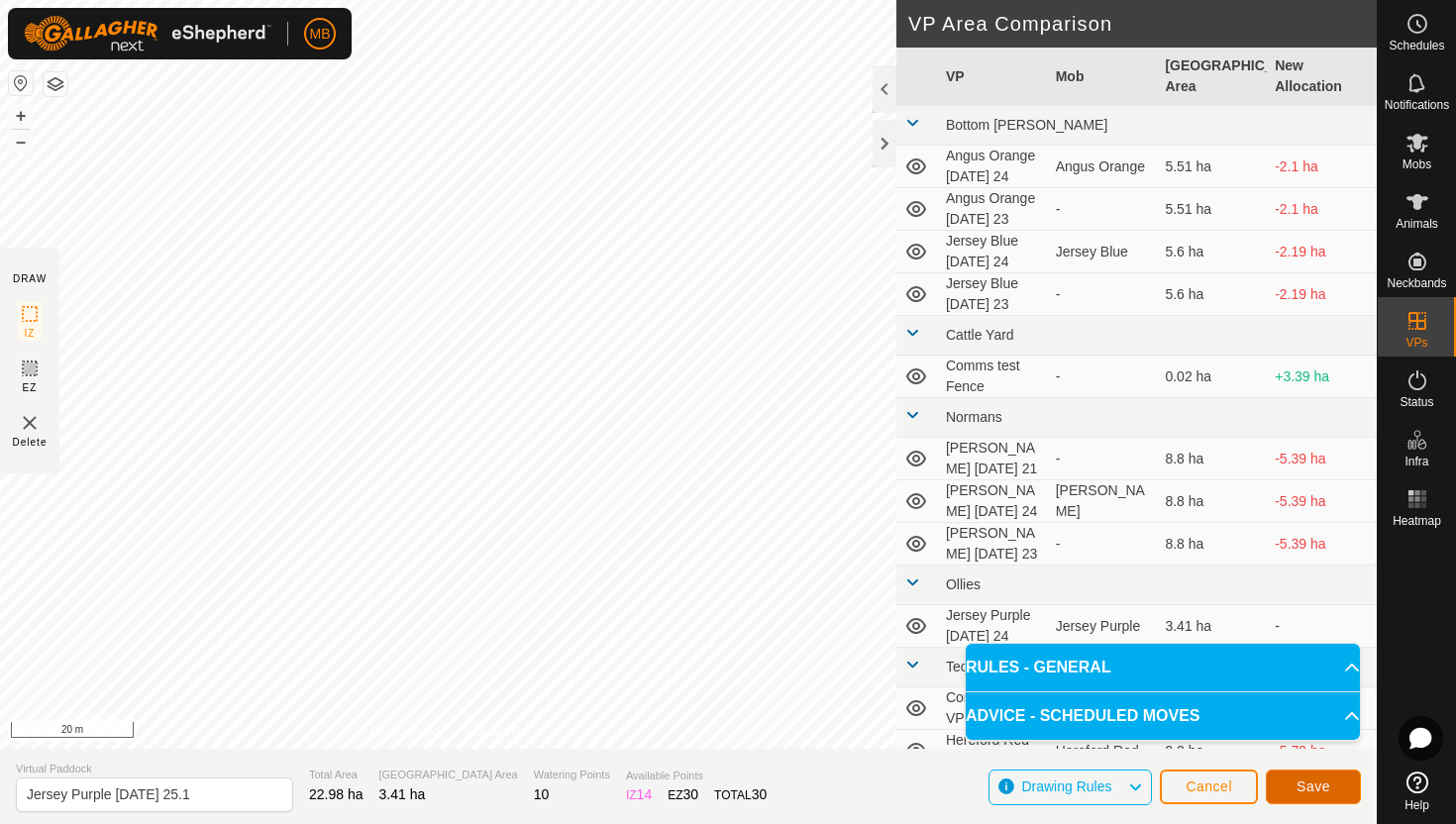 click on "Save" 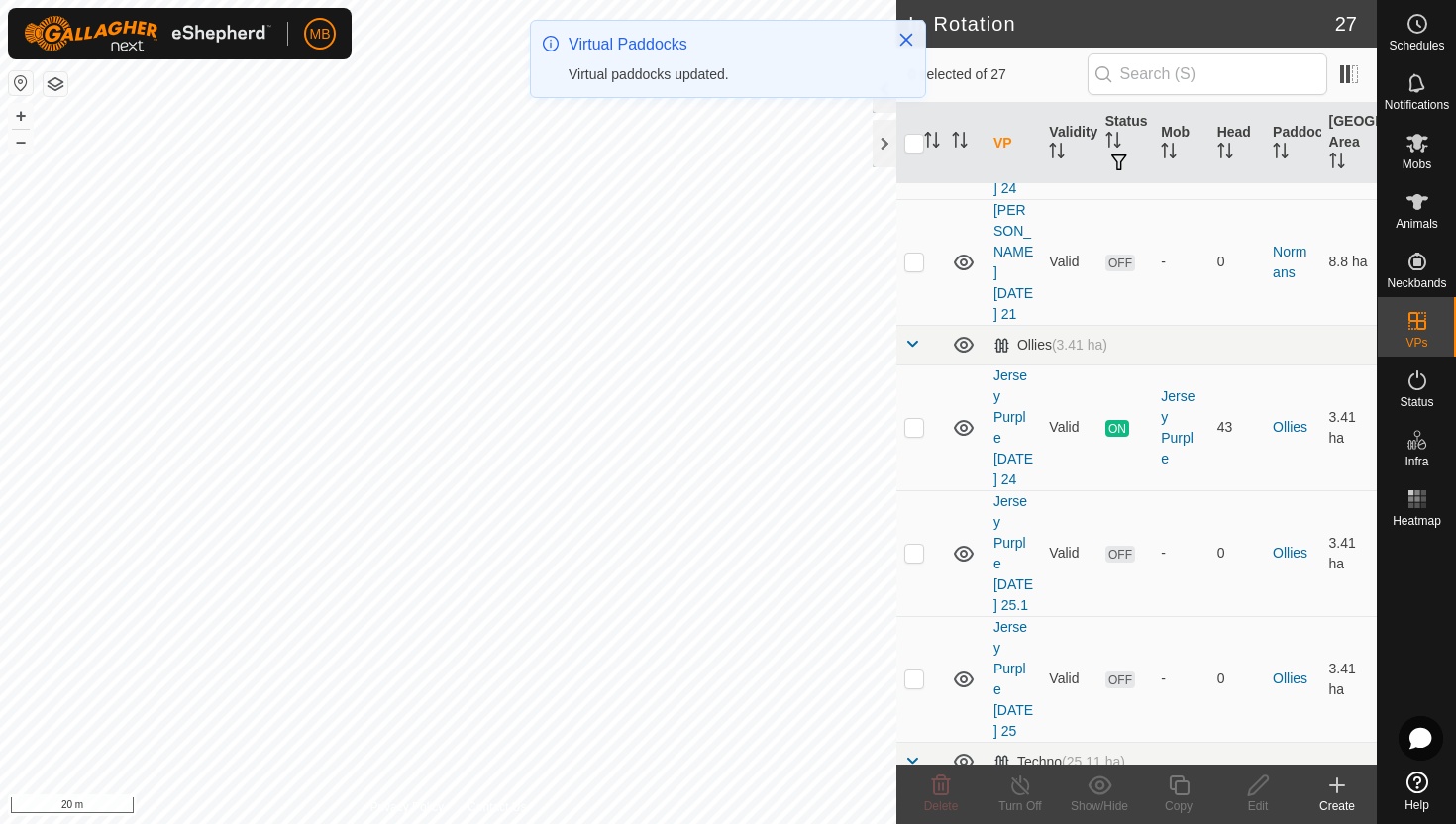 scroll, scrollTop: 948, scrollLeft: 0, axis: vertical 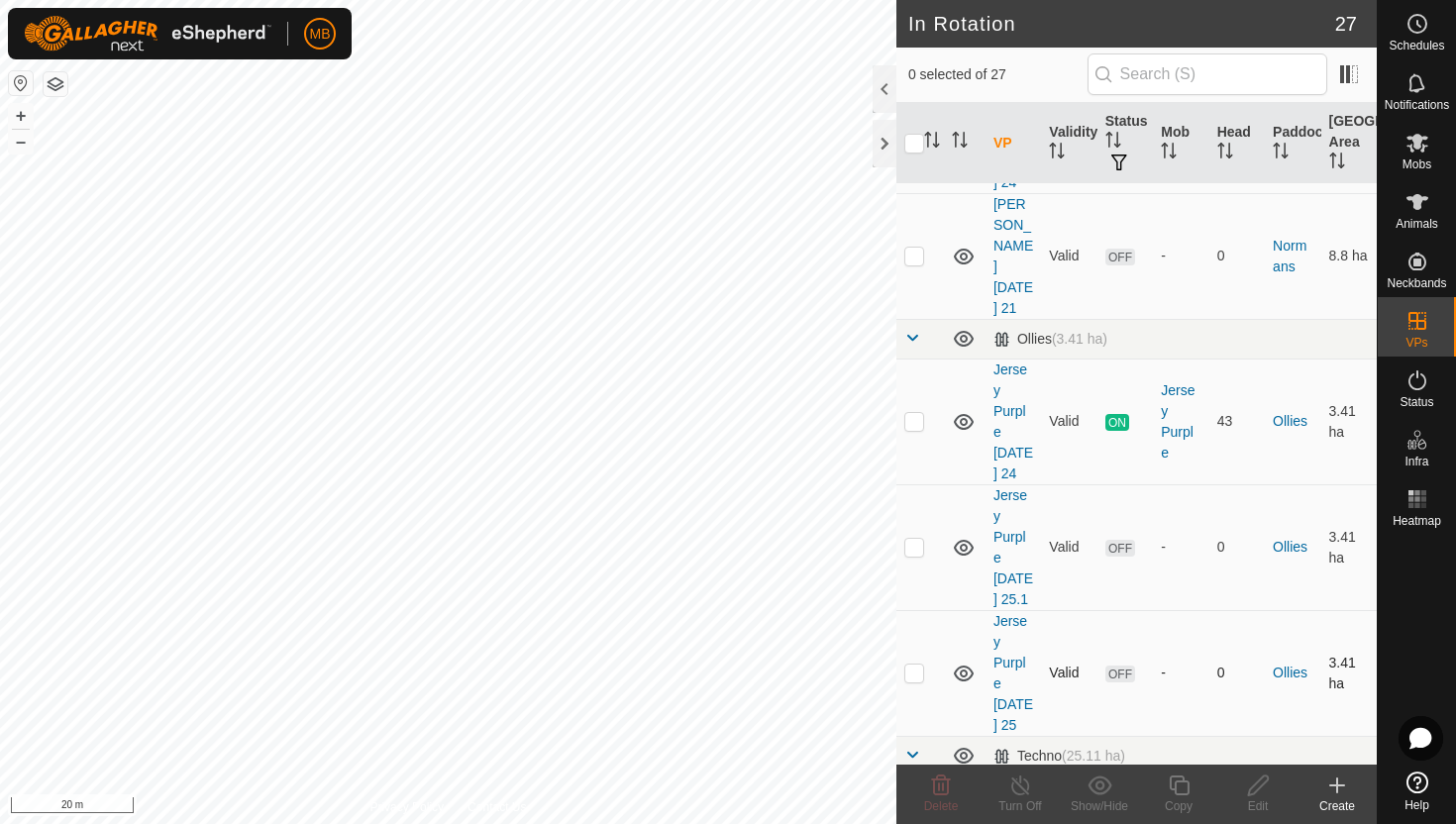 click at bounding box center [914, 672] 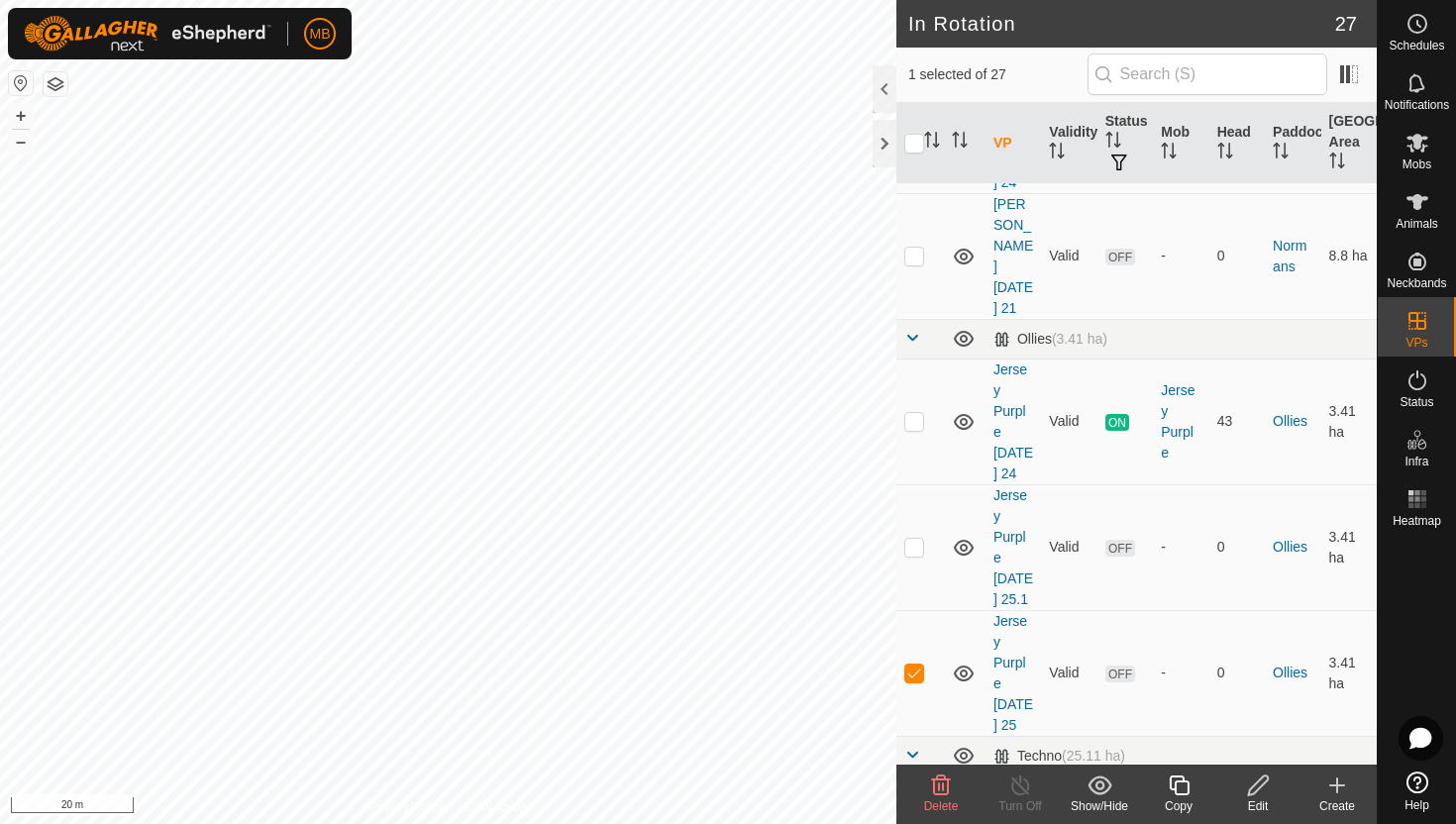 click 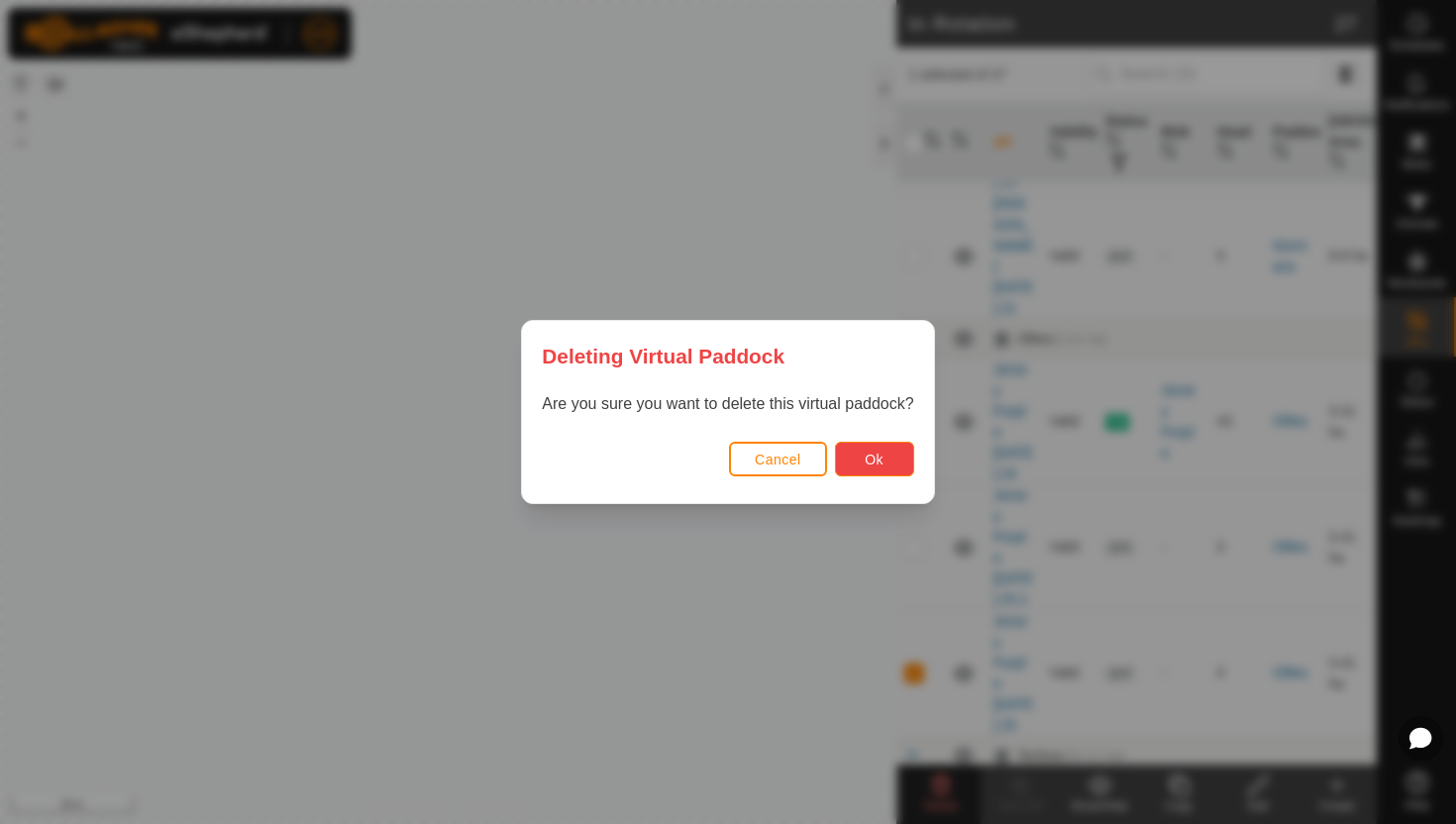 click on "Ok" at bounding box center (875, 459) 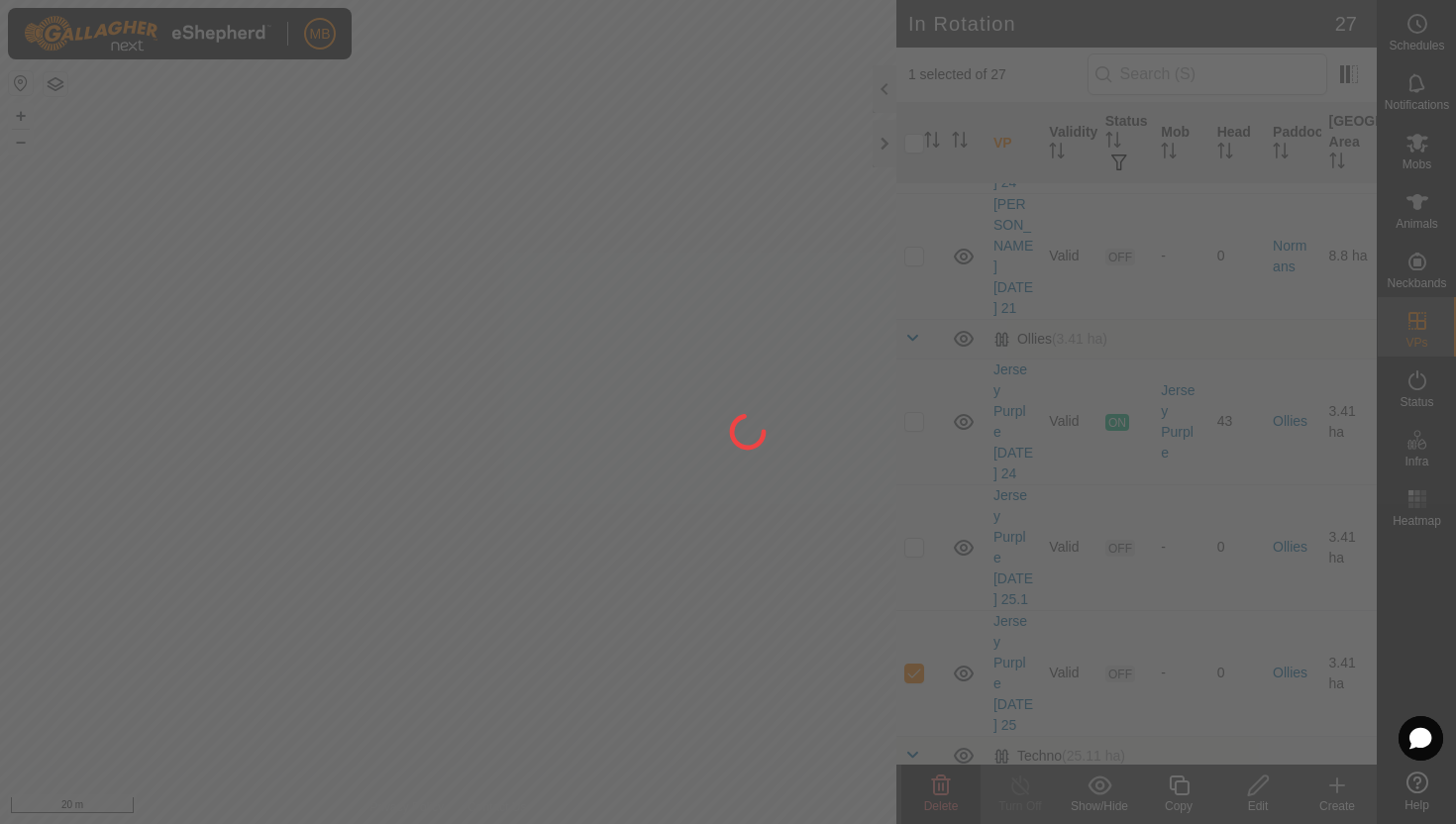 checkbox on "false" 